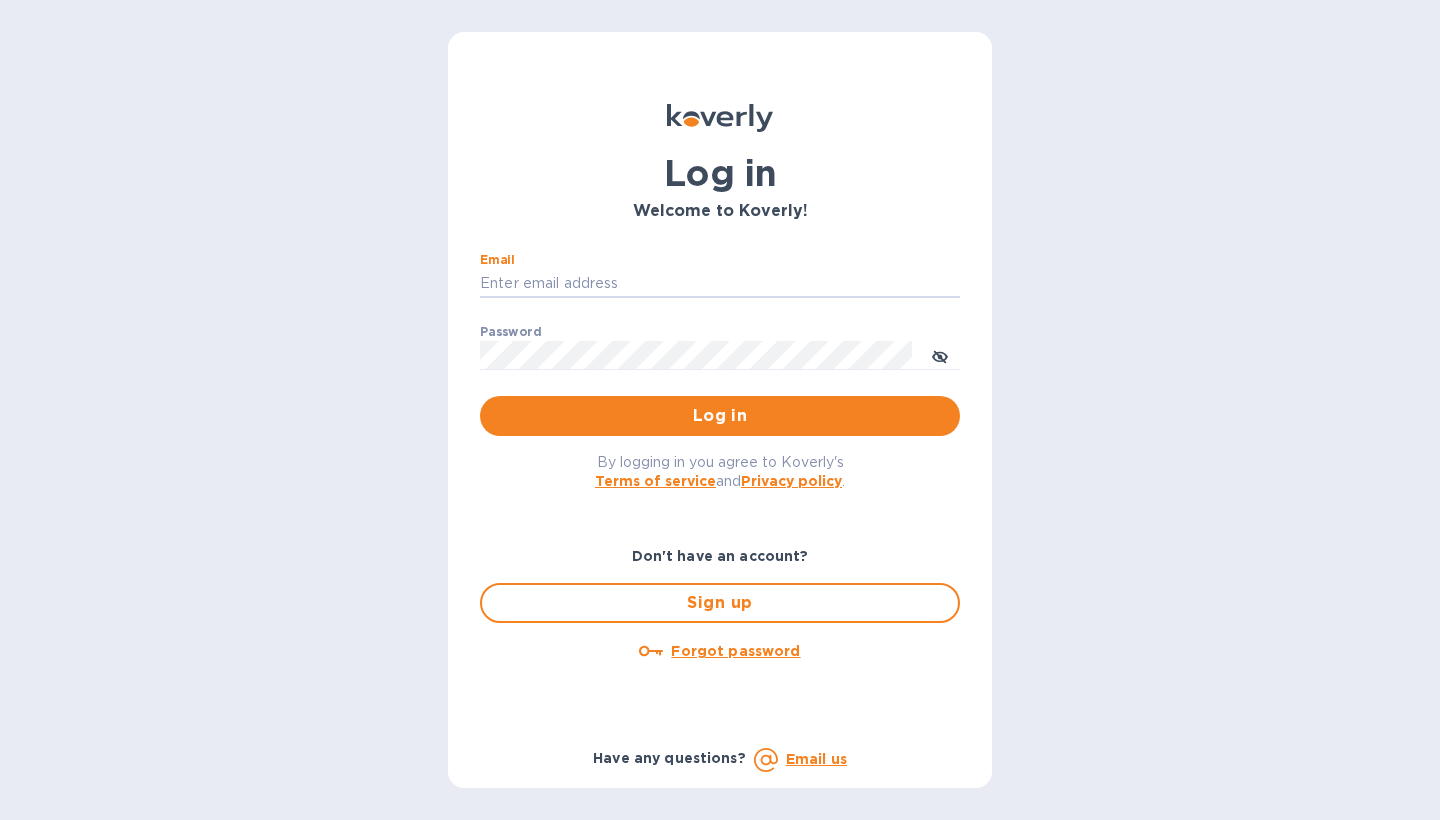 scroll, scrollTop: 0, scrollLeft: 0, axis: both 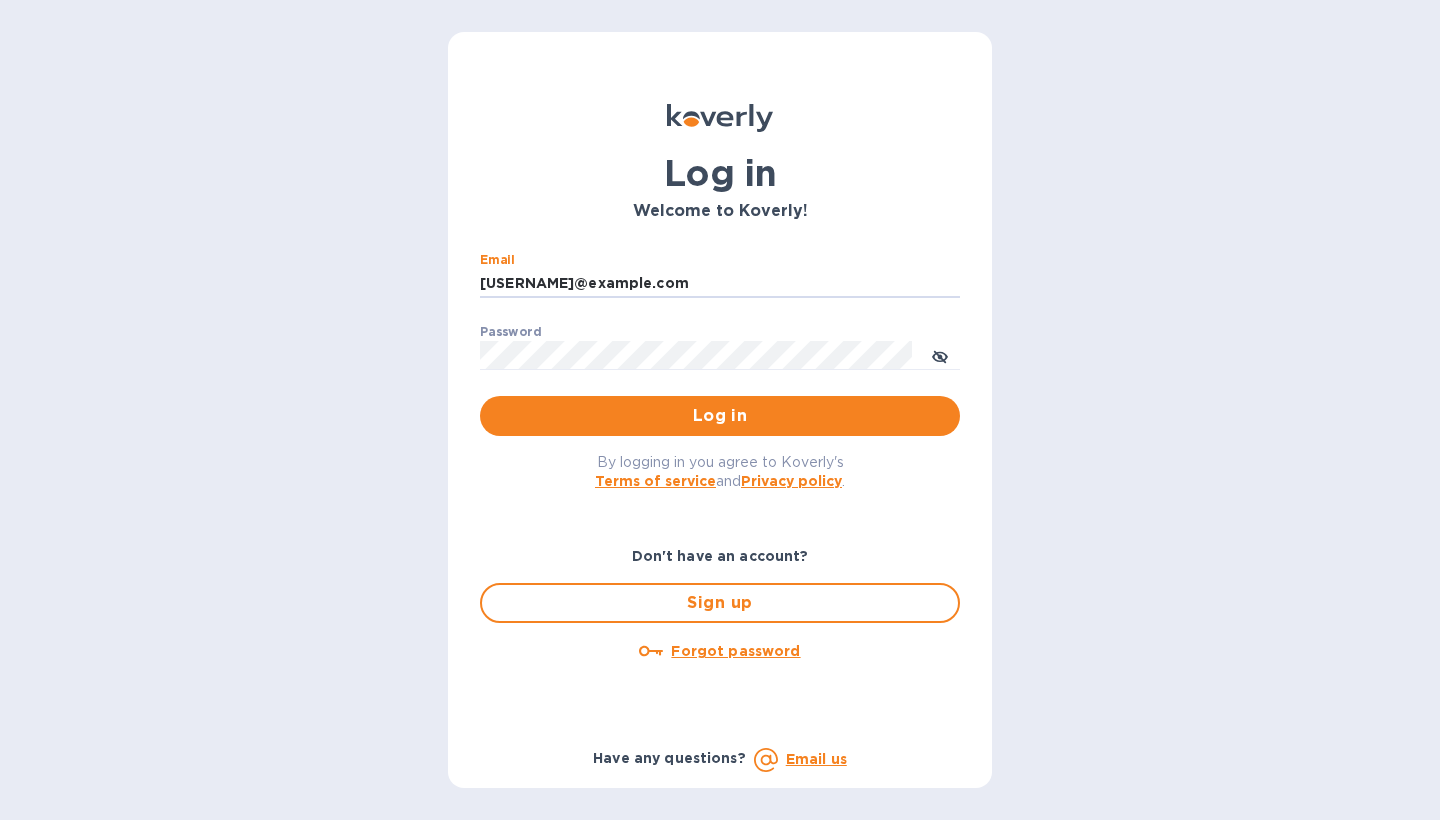 click on "Log in" at bounding box center [720, 416] 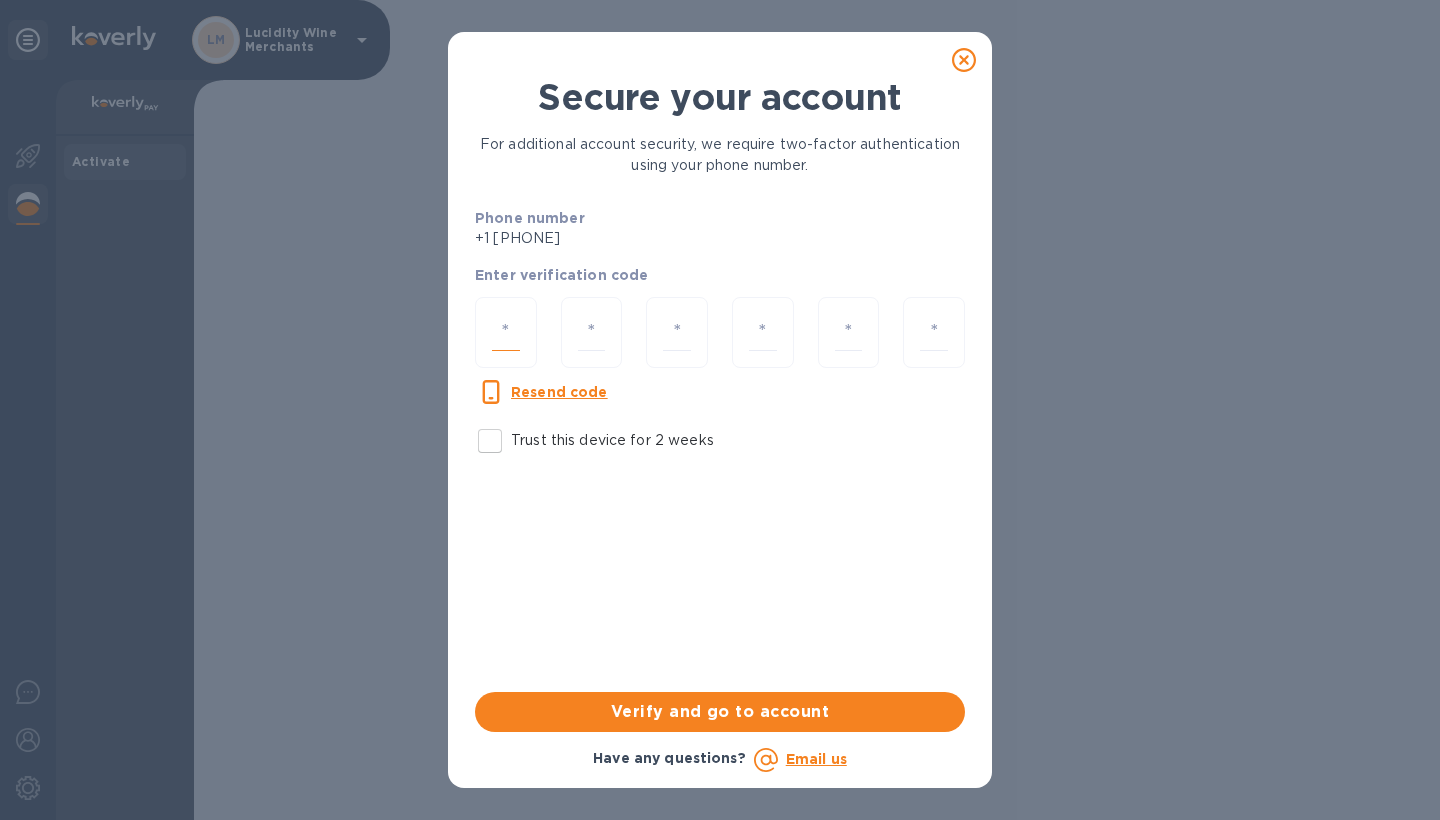 click at bounding box center [506, 332] 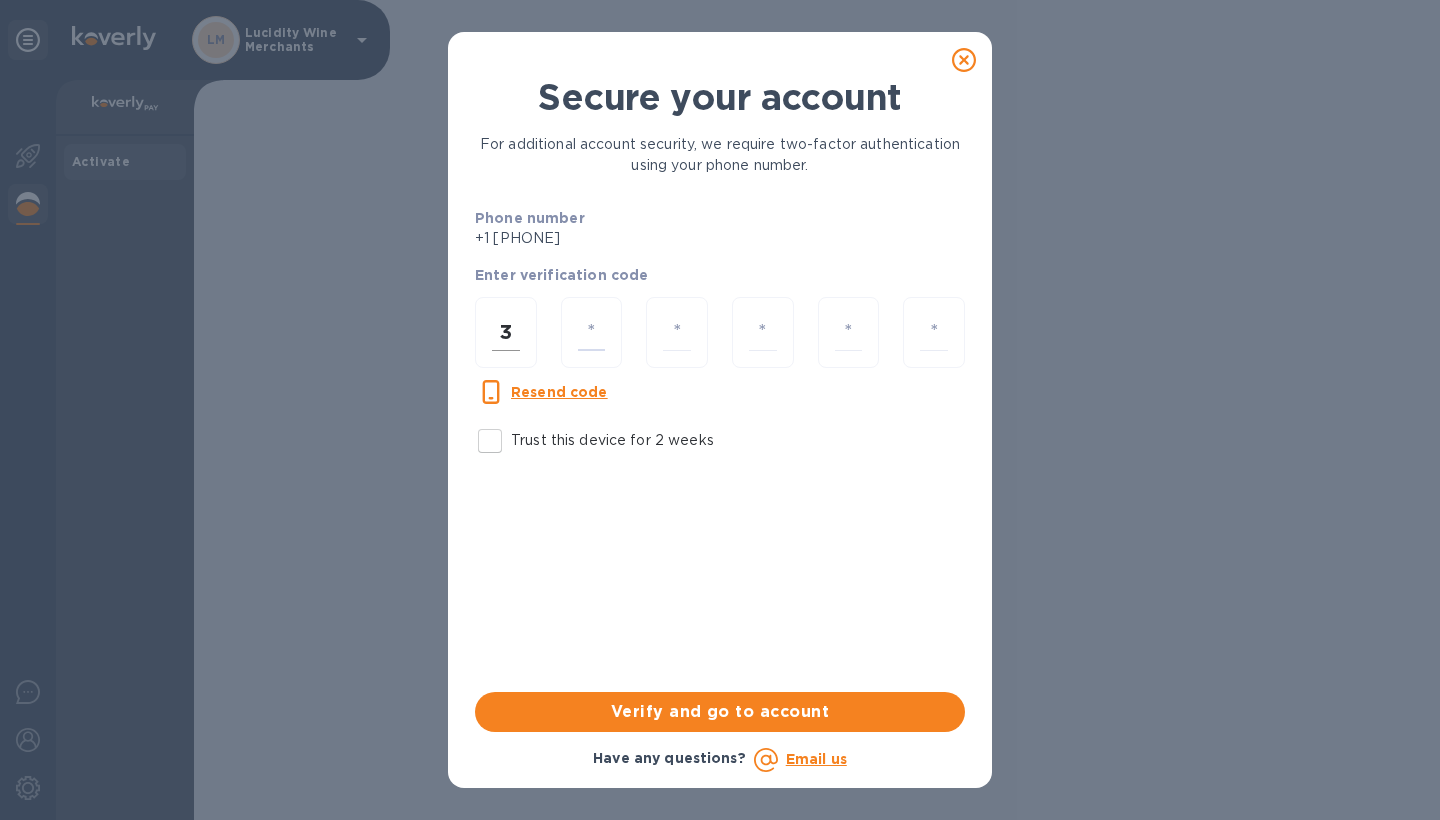 type on "3" 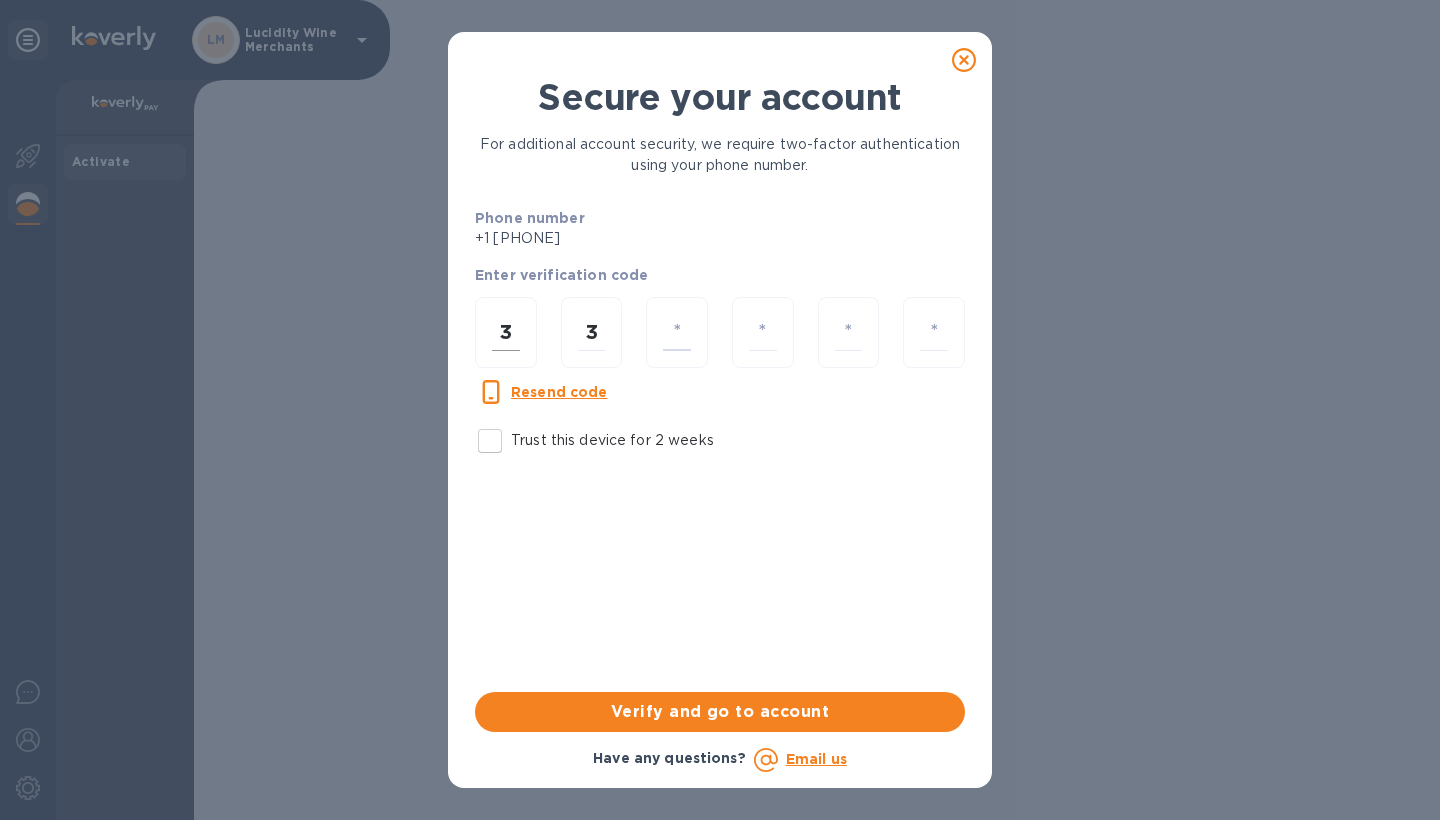 type on "4" 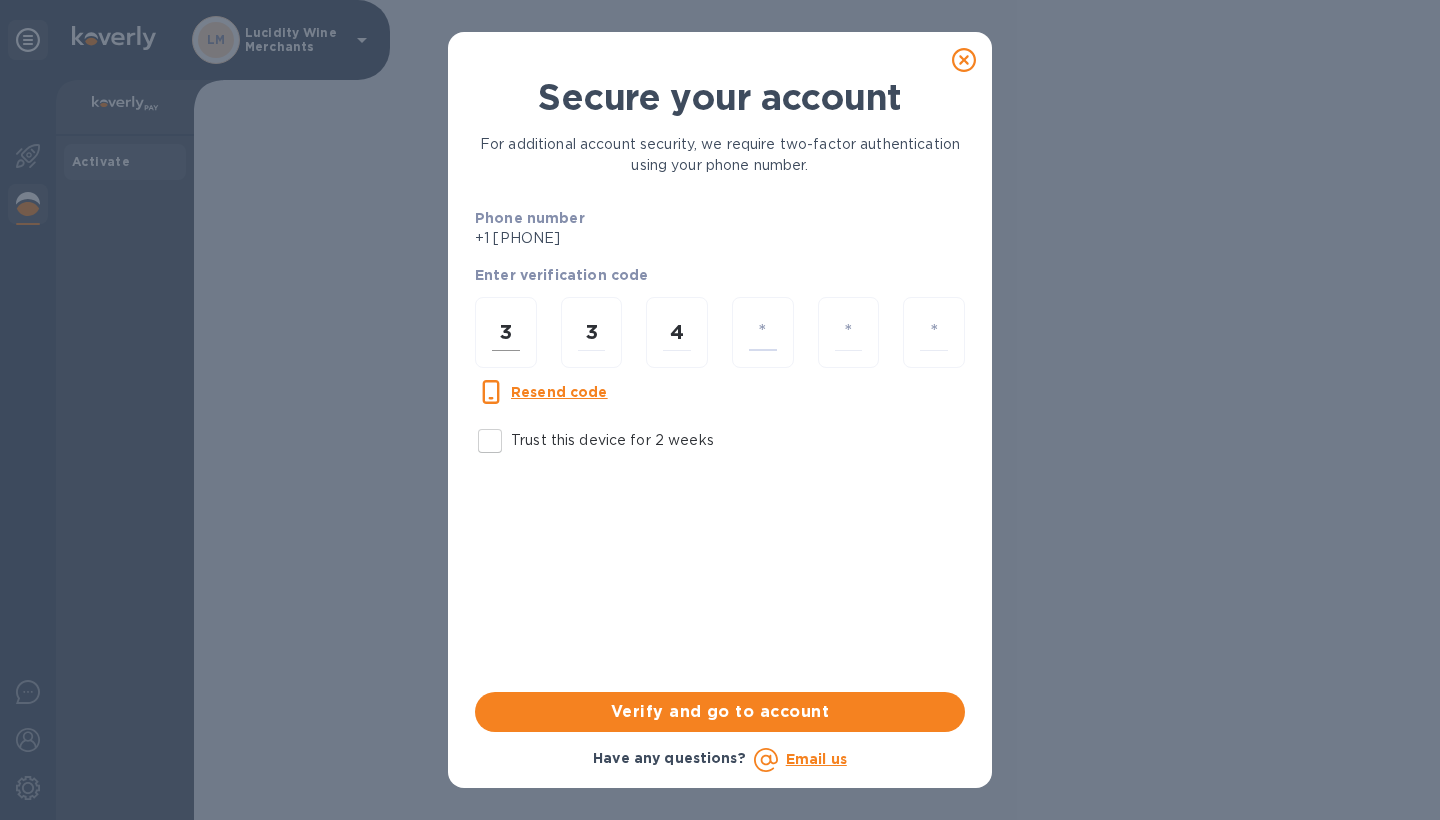 type on "1" 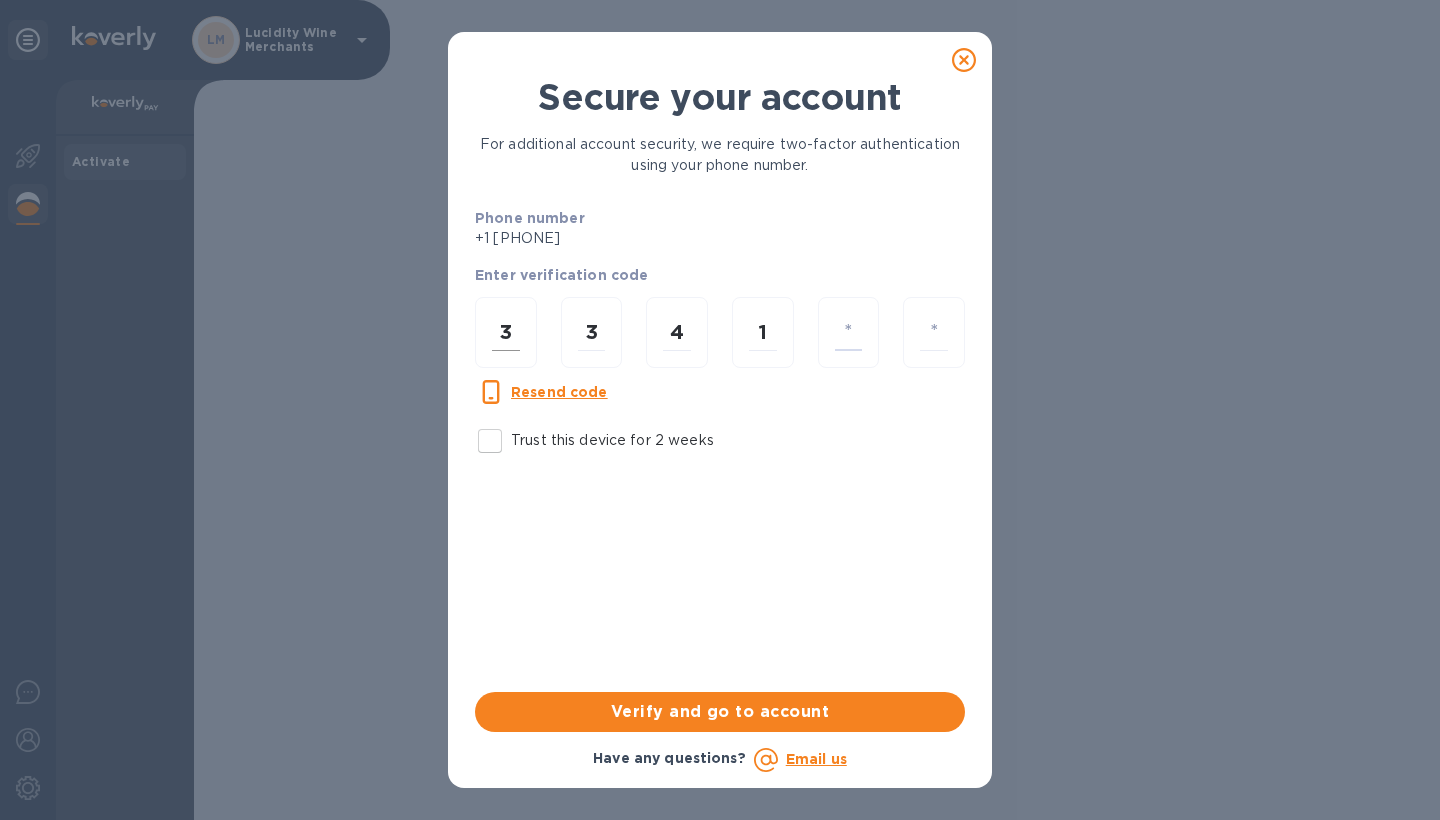 type on "4" 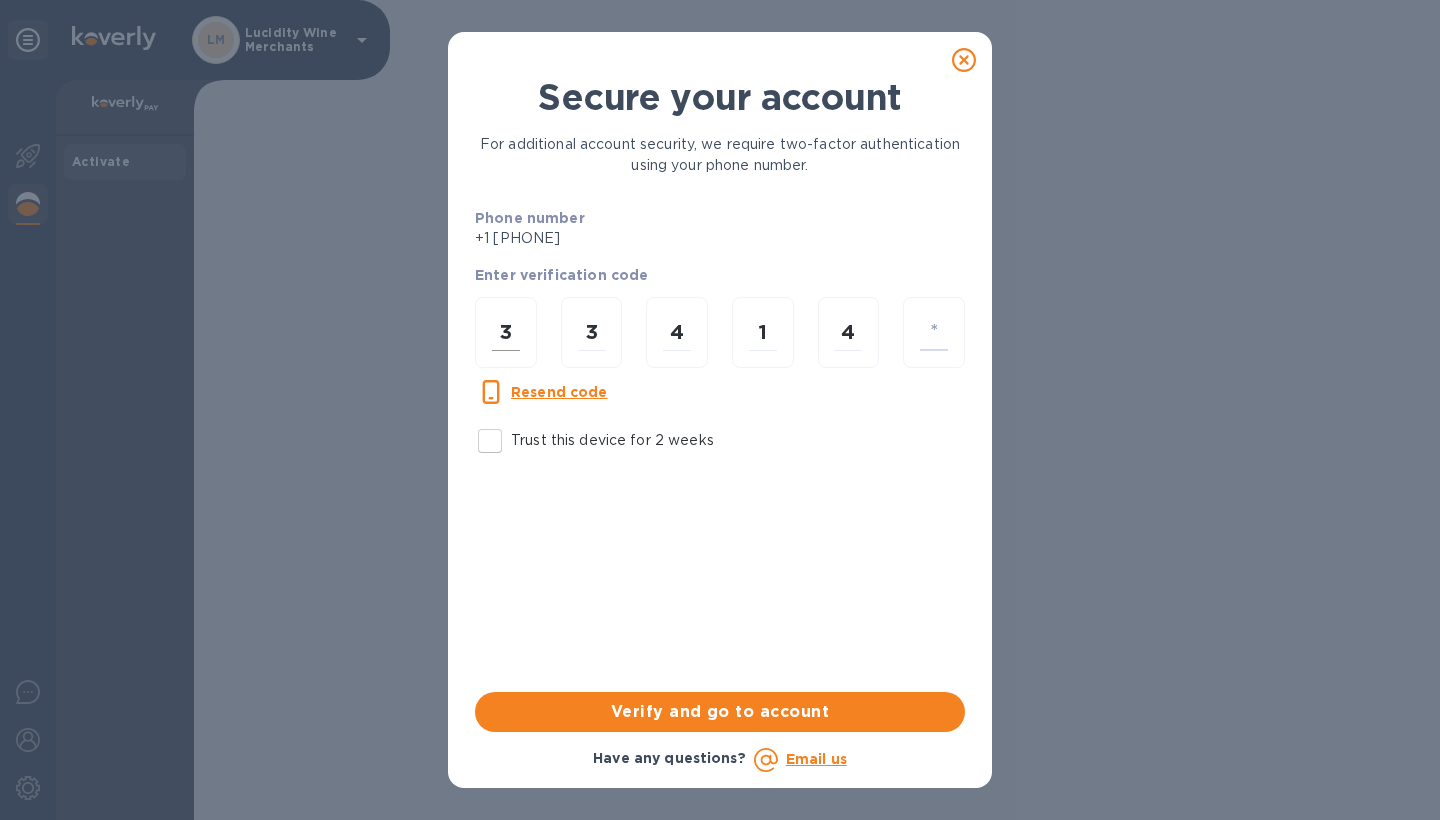 type on "6" 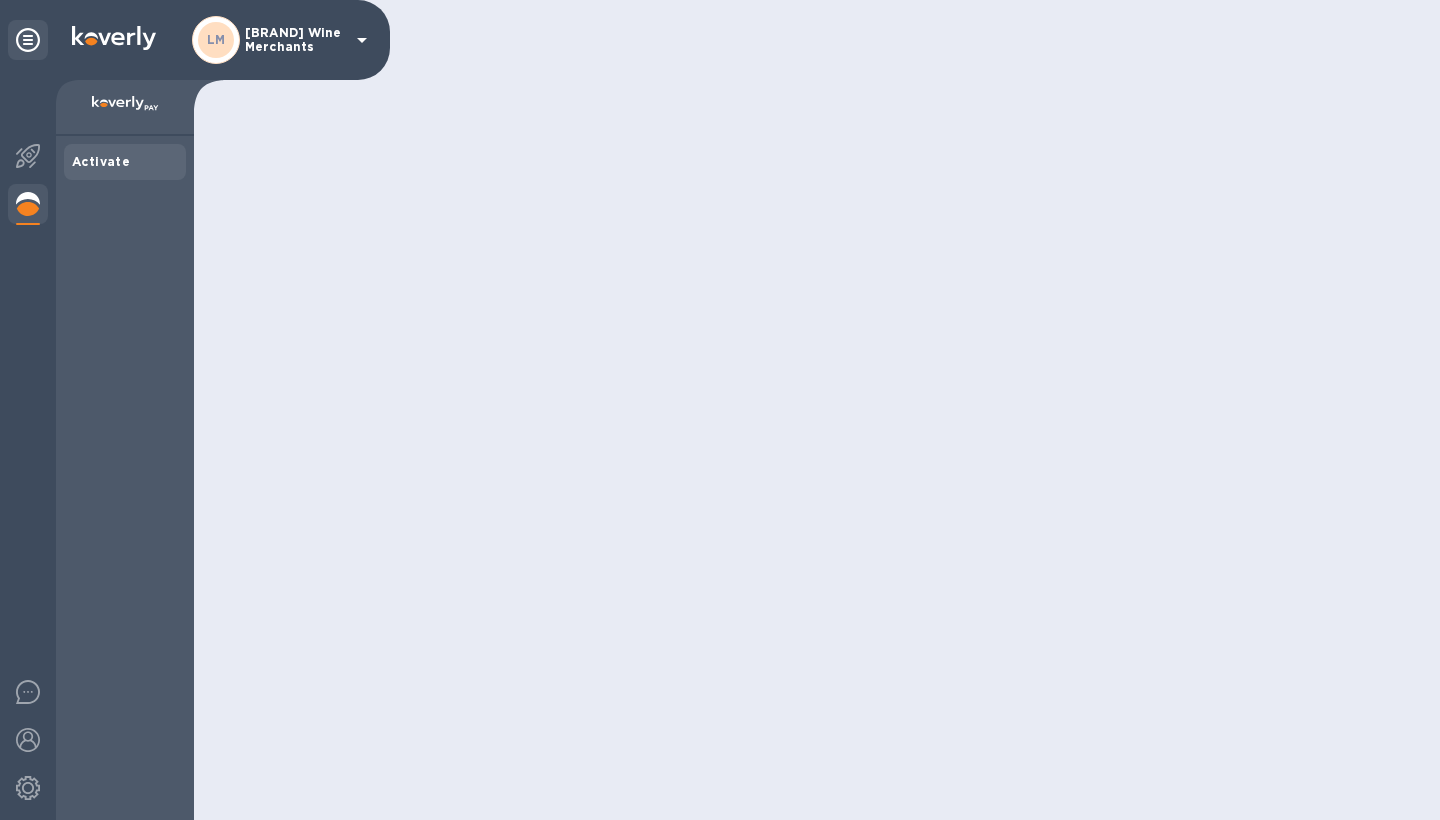scroll, scrollTop: 0, scrollLeft: 0, axis: both 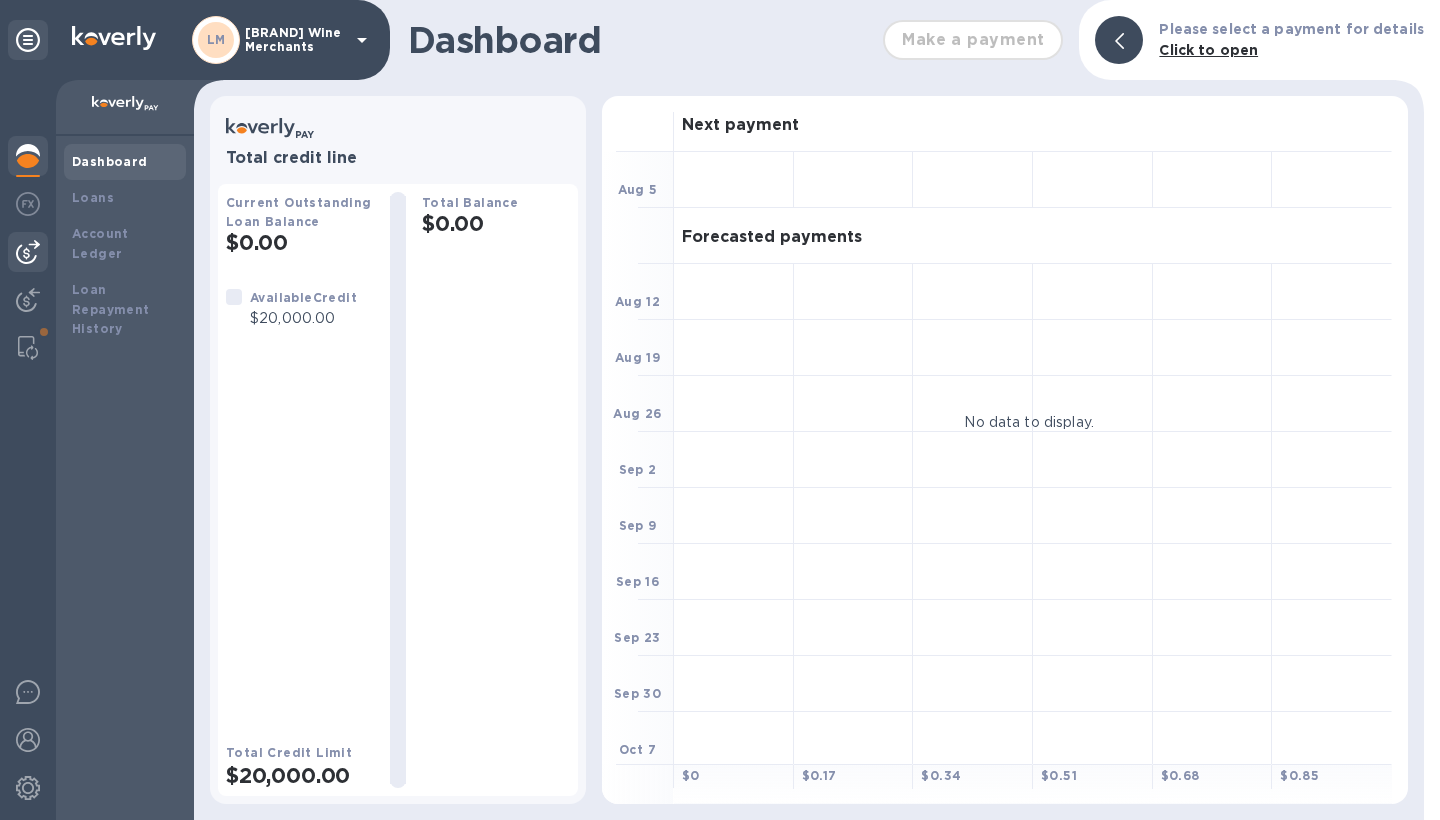 click at bounding box center (28, 252) 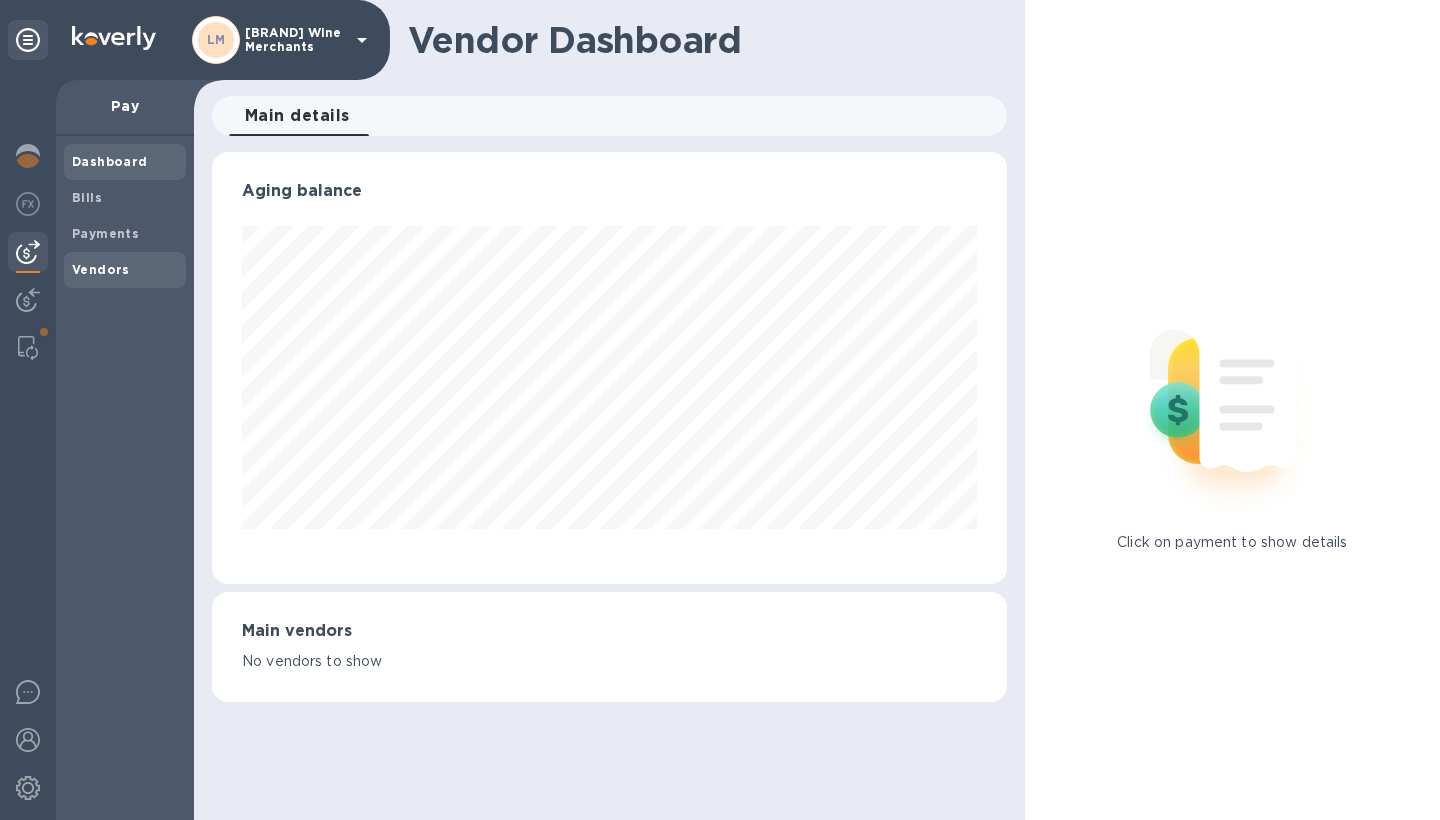 scroll, scrollTop: 999568, scrollLeft: 999205, axis: both 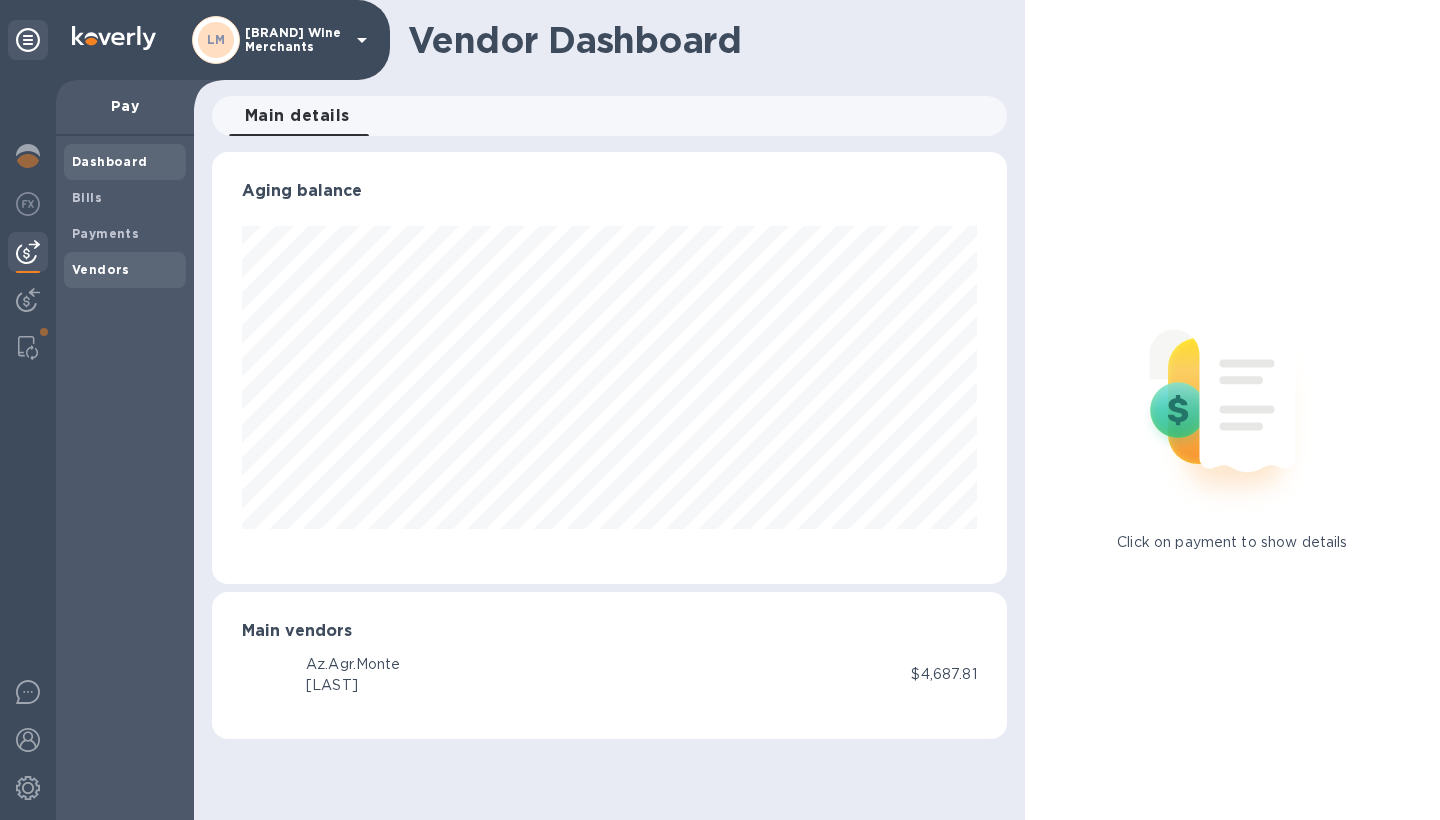 click on "Vendors" at bounding box center [101, 269] 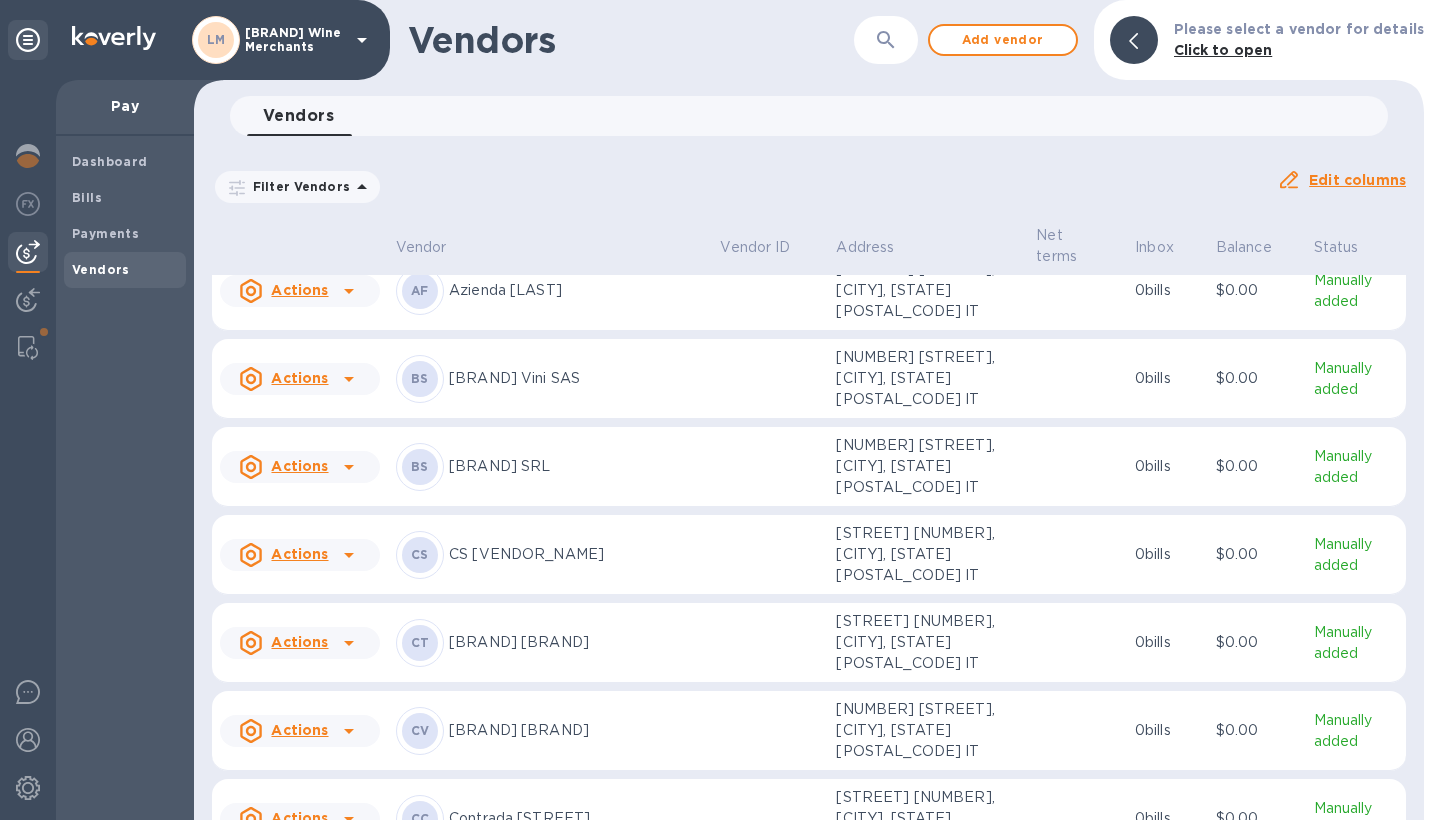 scroll, scrollTop: 685, scrollLeft: 0, axis: vertical 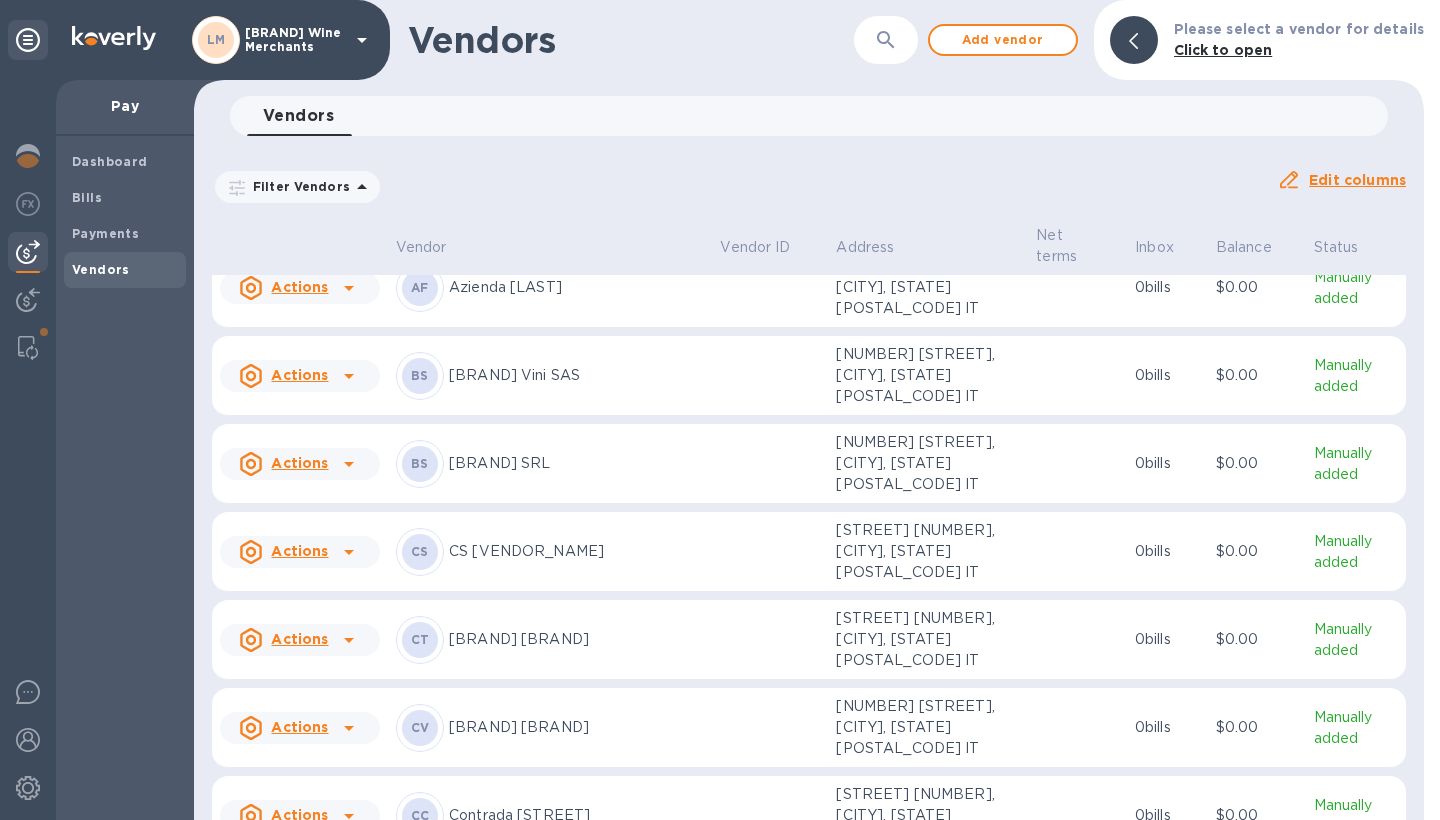 click 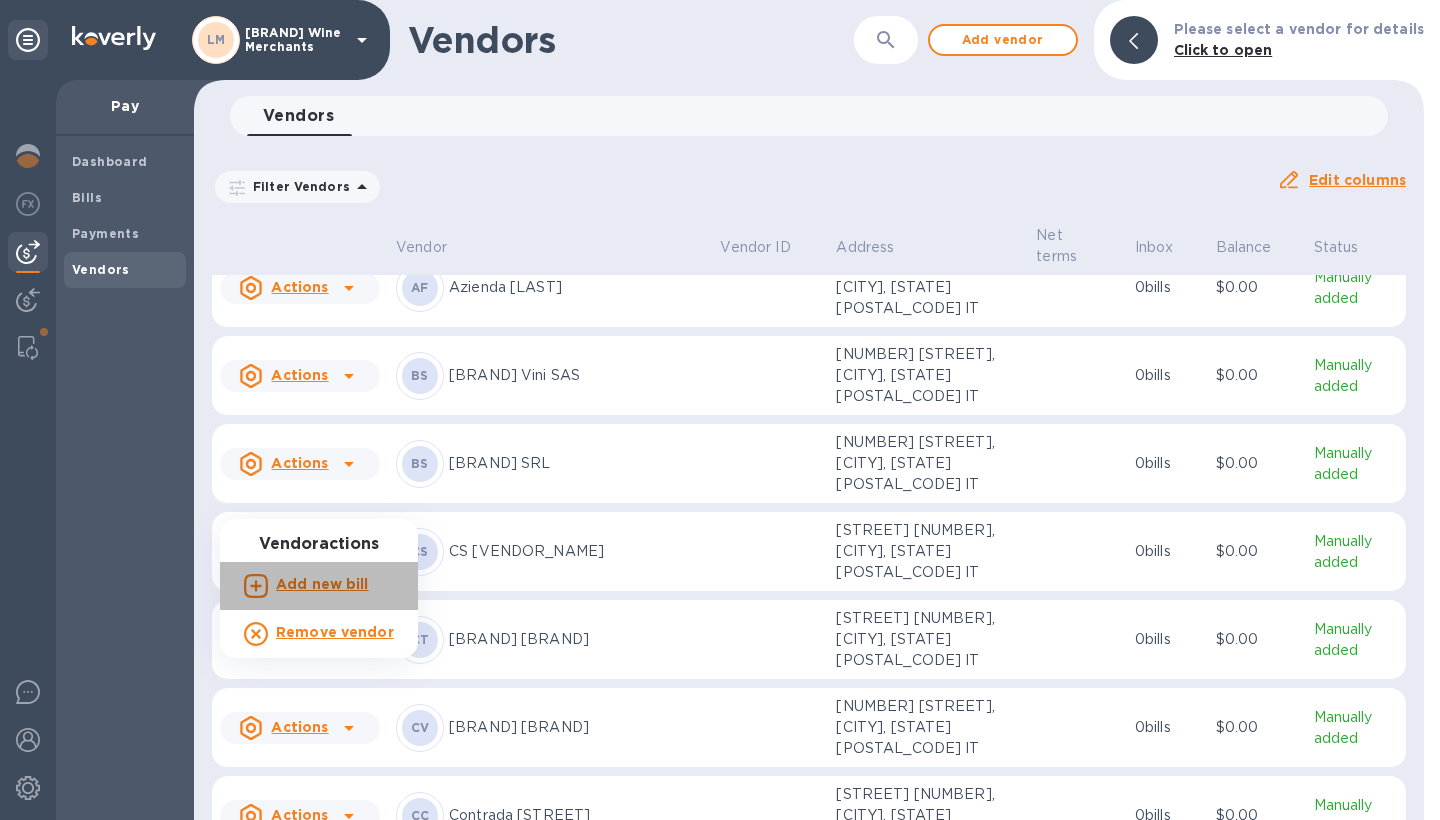 click on "Add new bill" at bounding box center [322, 584] 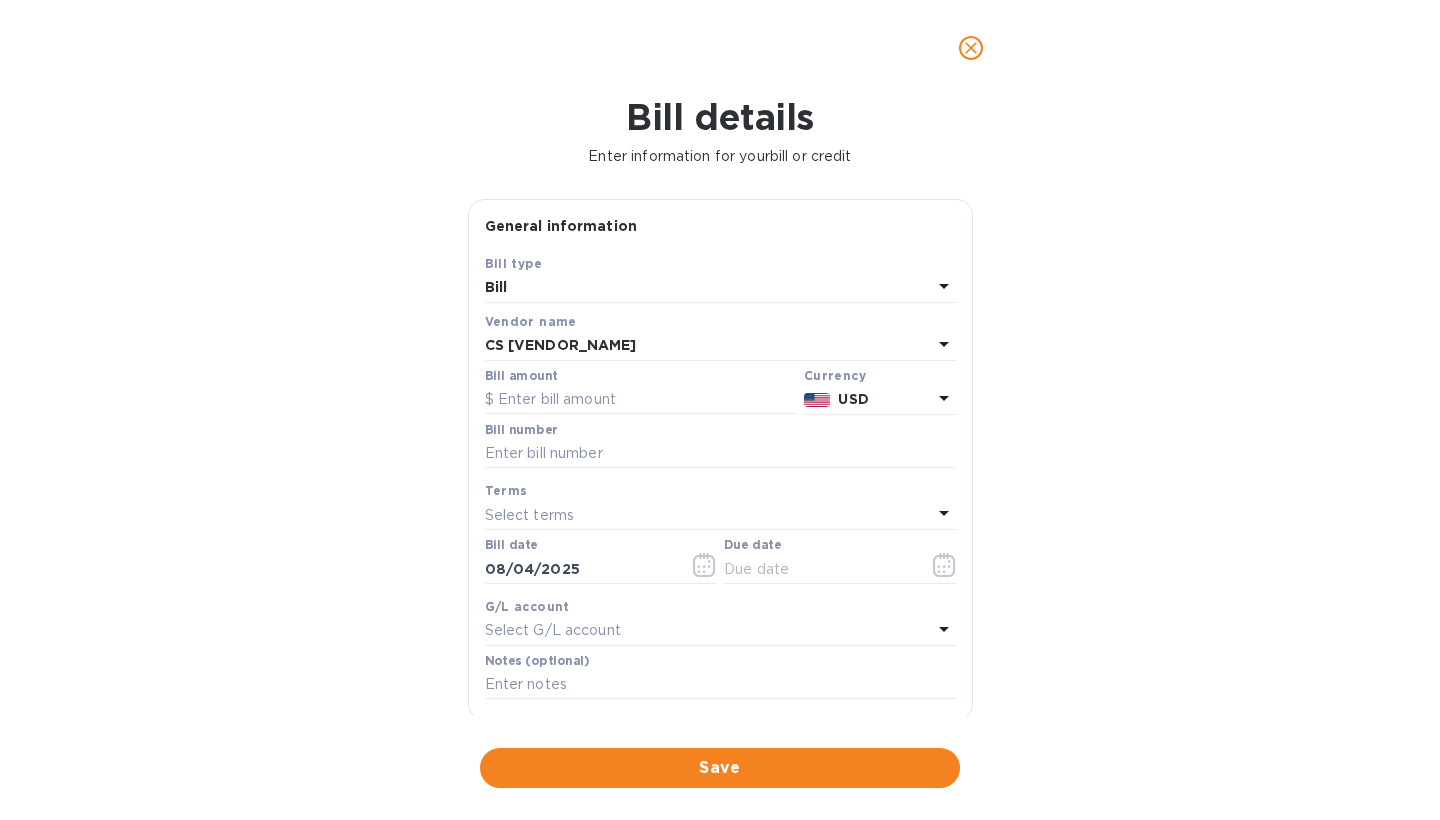 click on "USD" at bounding box center [884, 399] 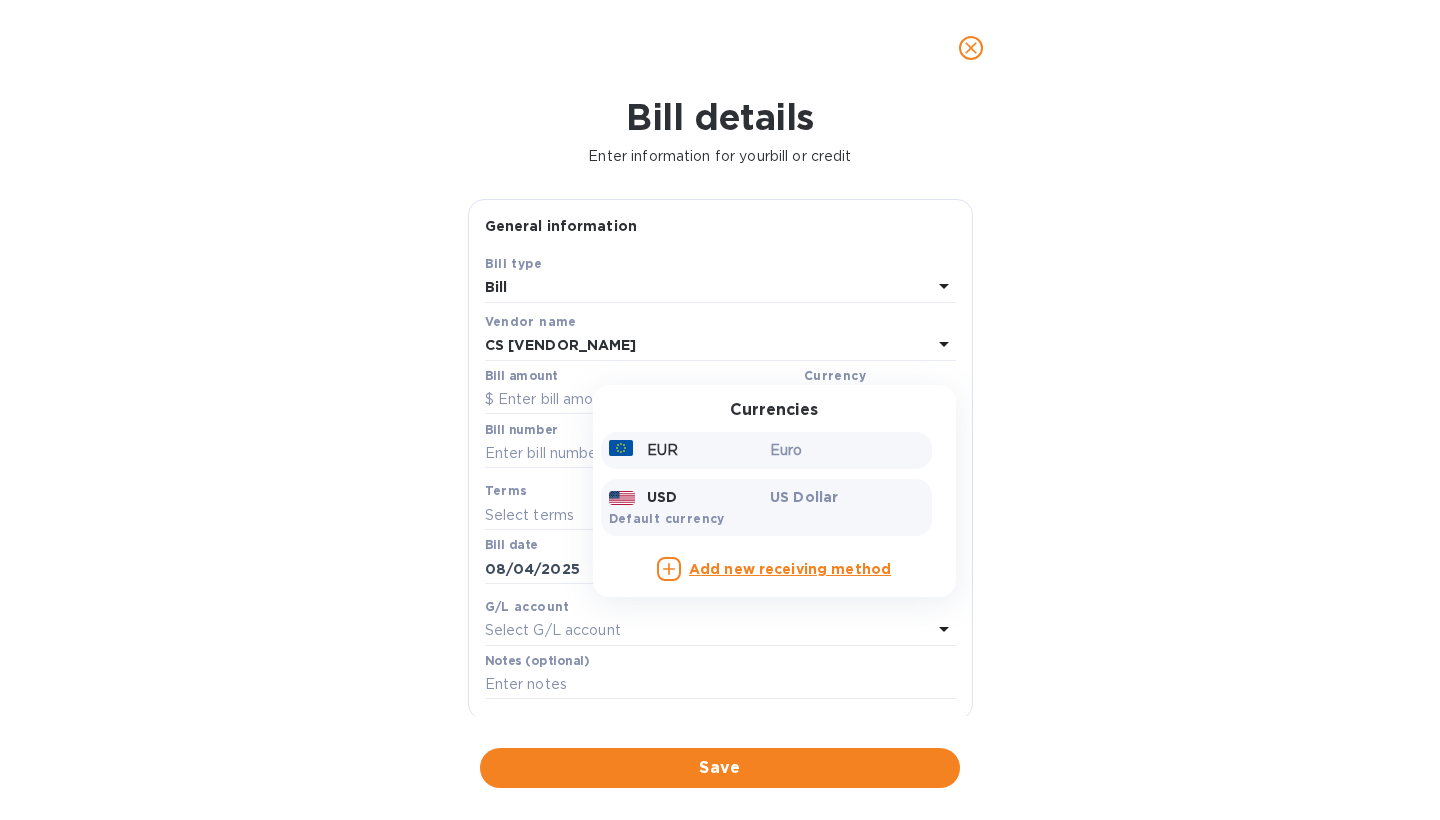 click on "Euro" at bounding box center (847, 450) 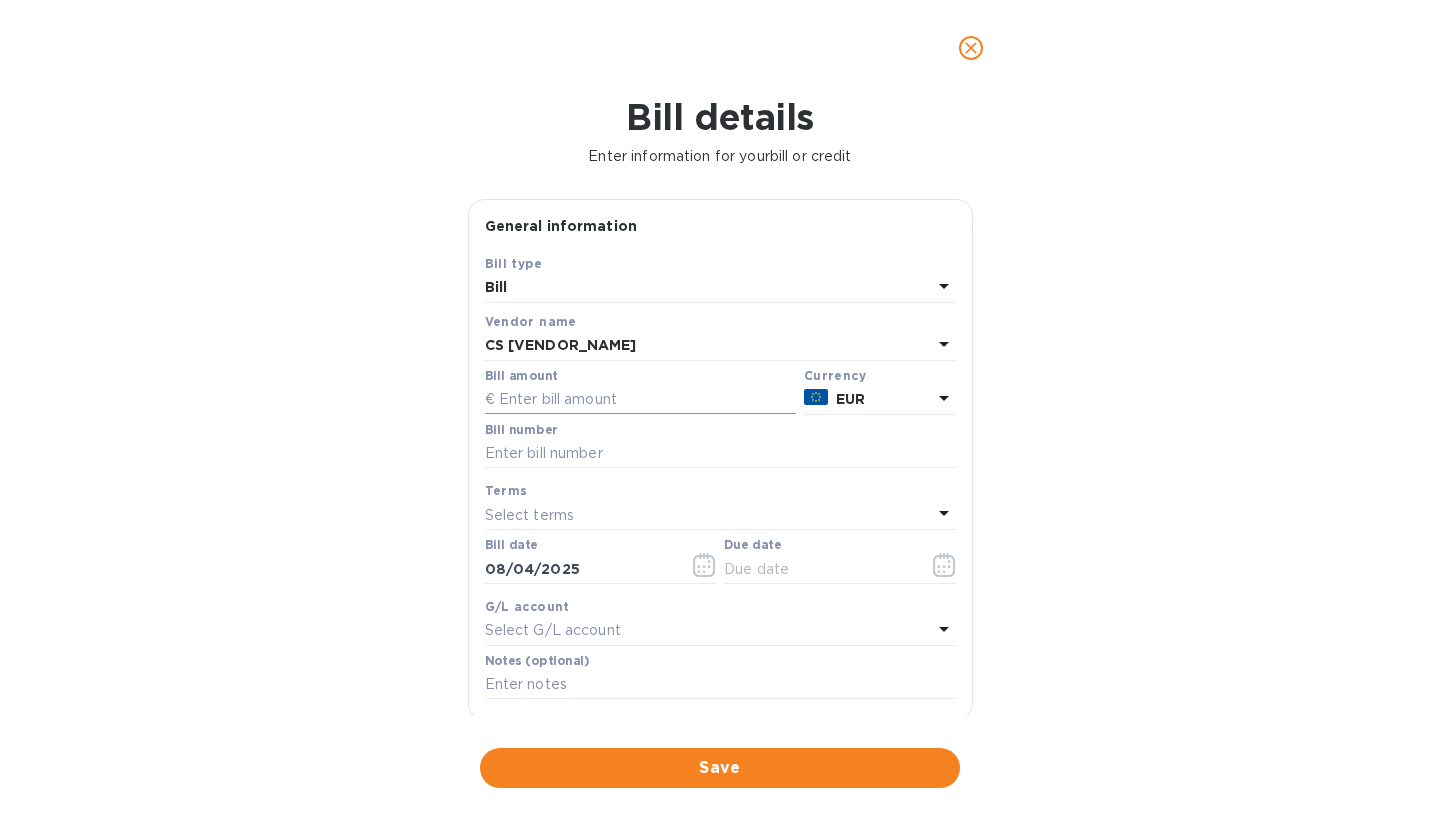 click at bounding box center (640, 400) 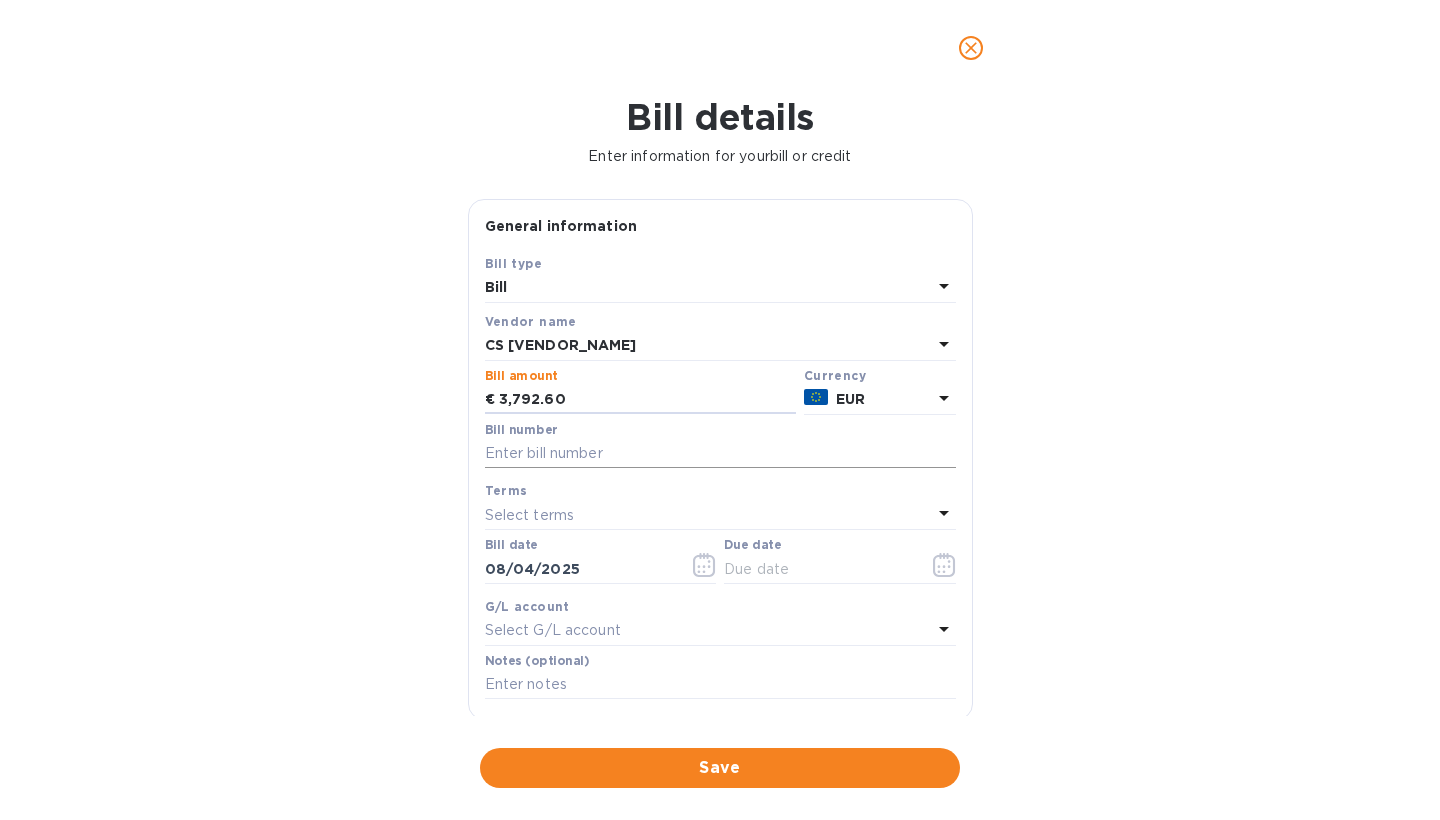 type on "3,792.60" 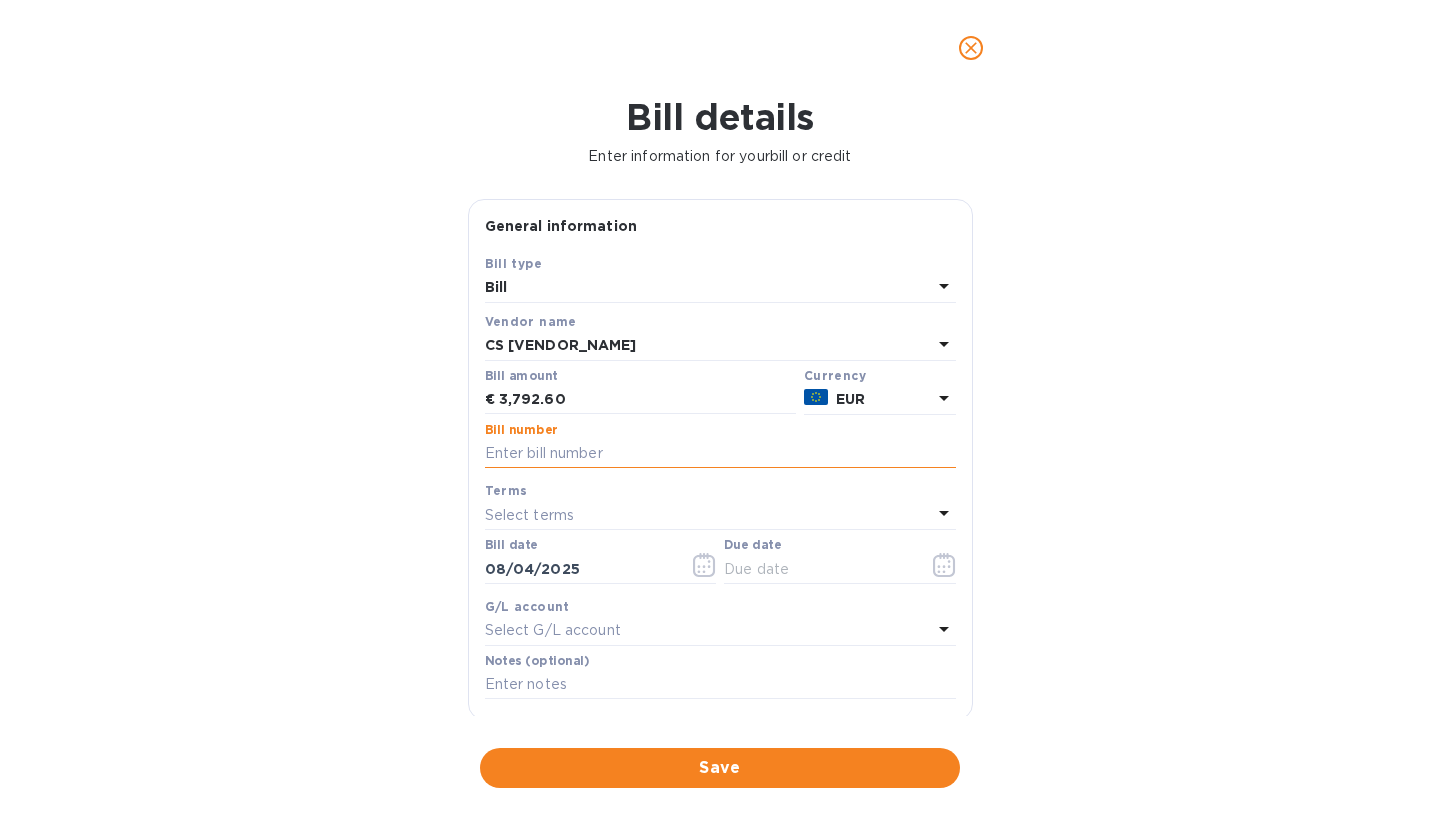 click at bounding box center (720, 454) 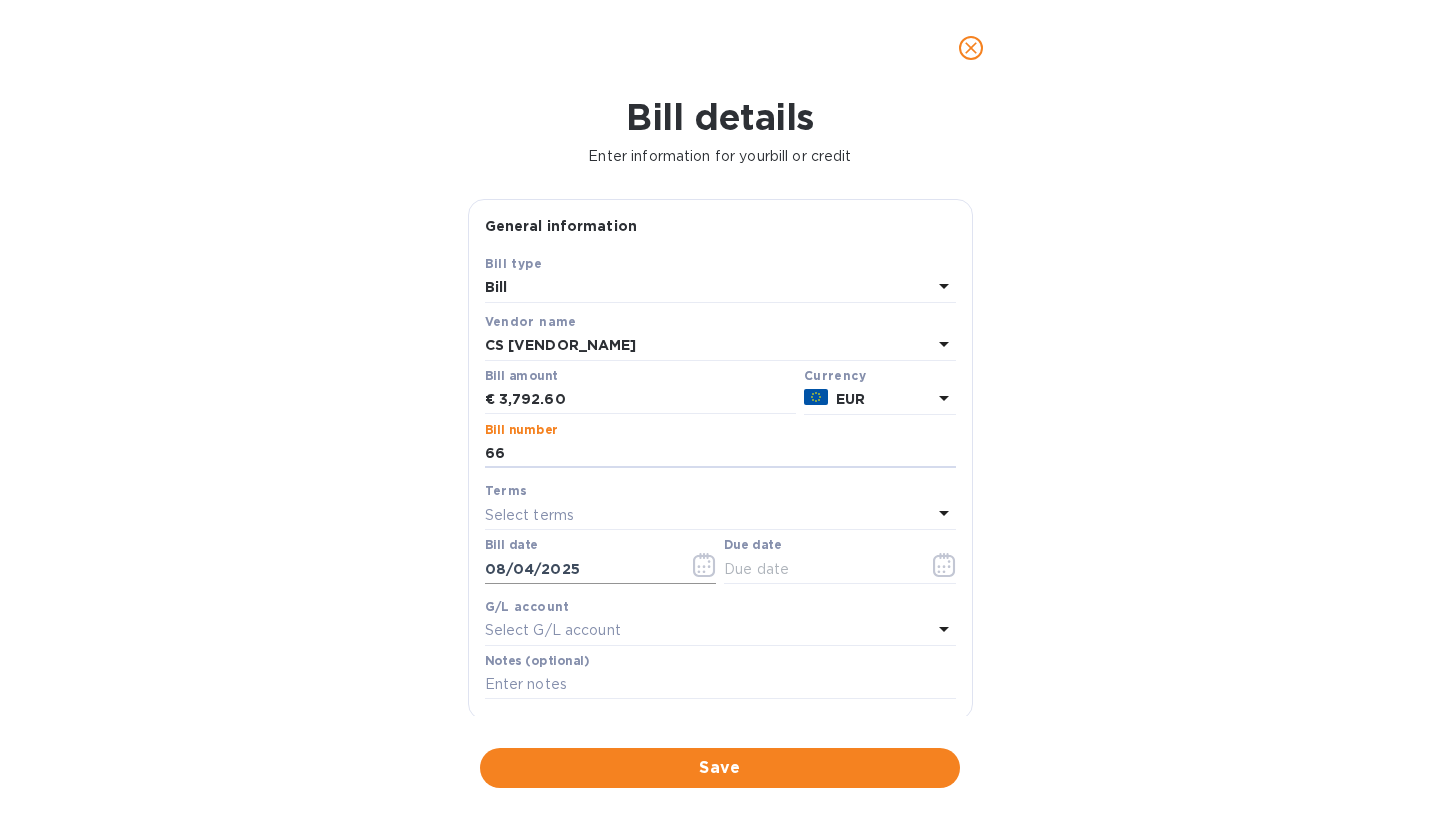 type on "66" 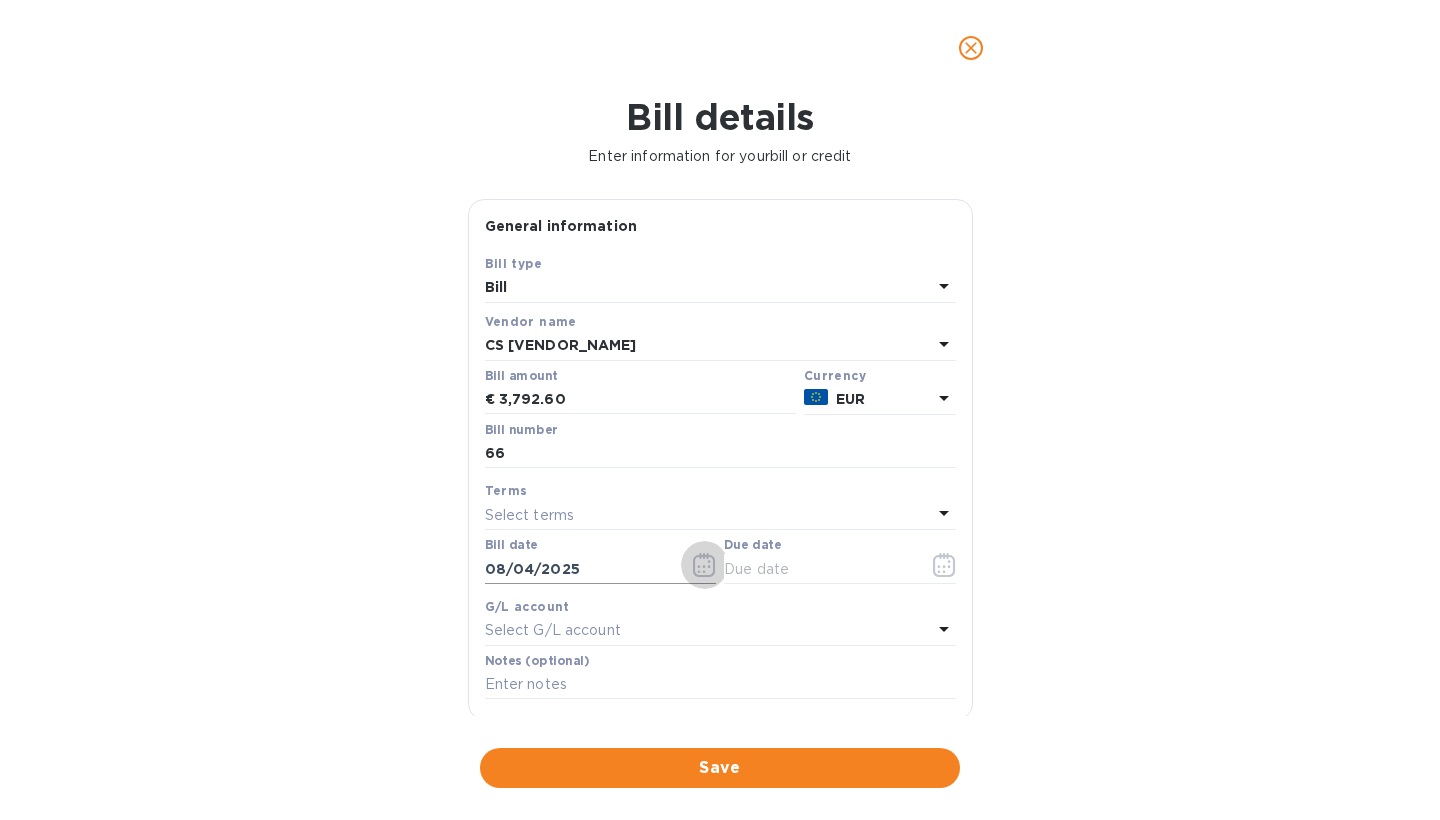 click 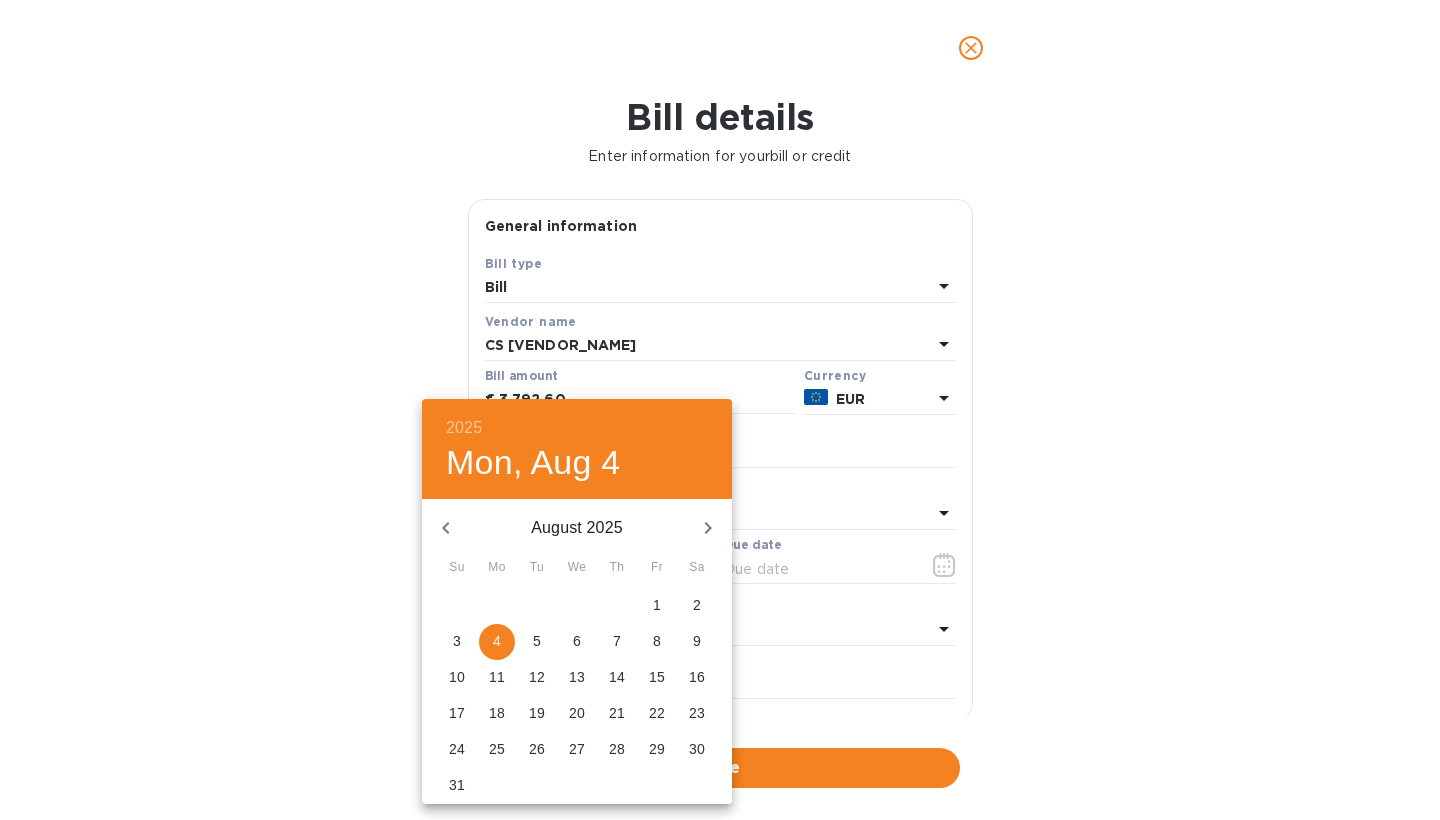 click 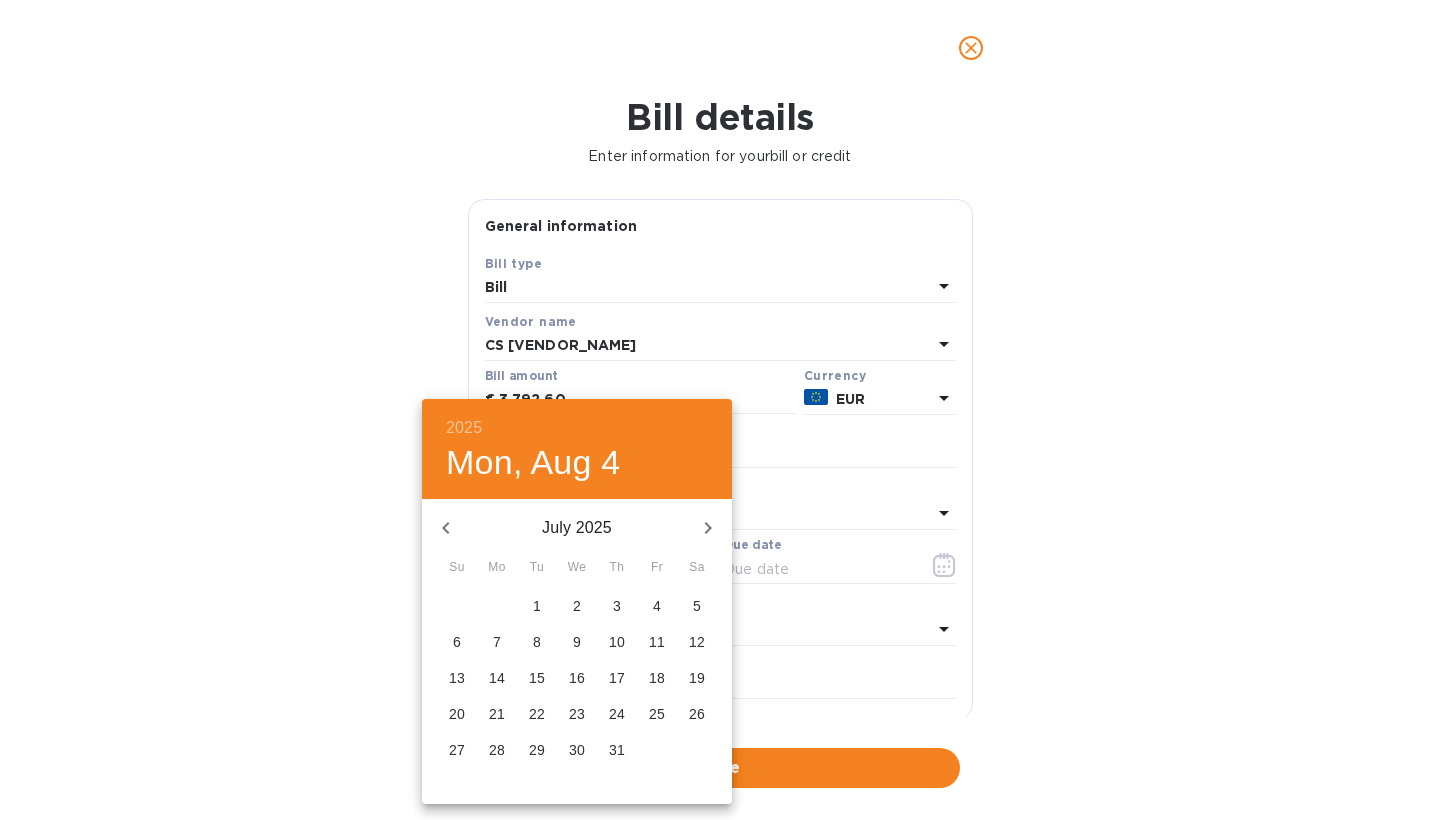 click 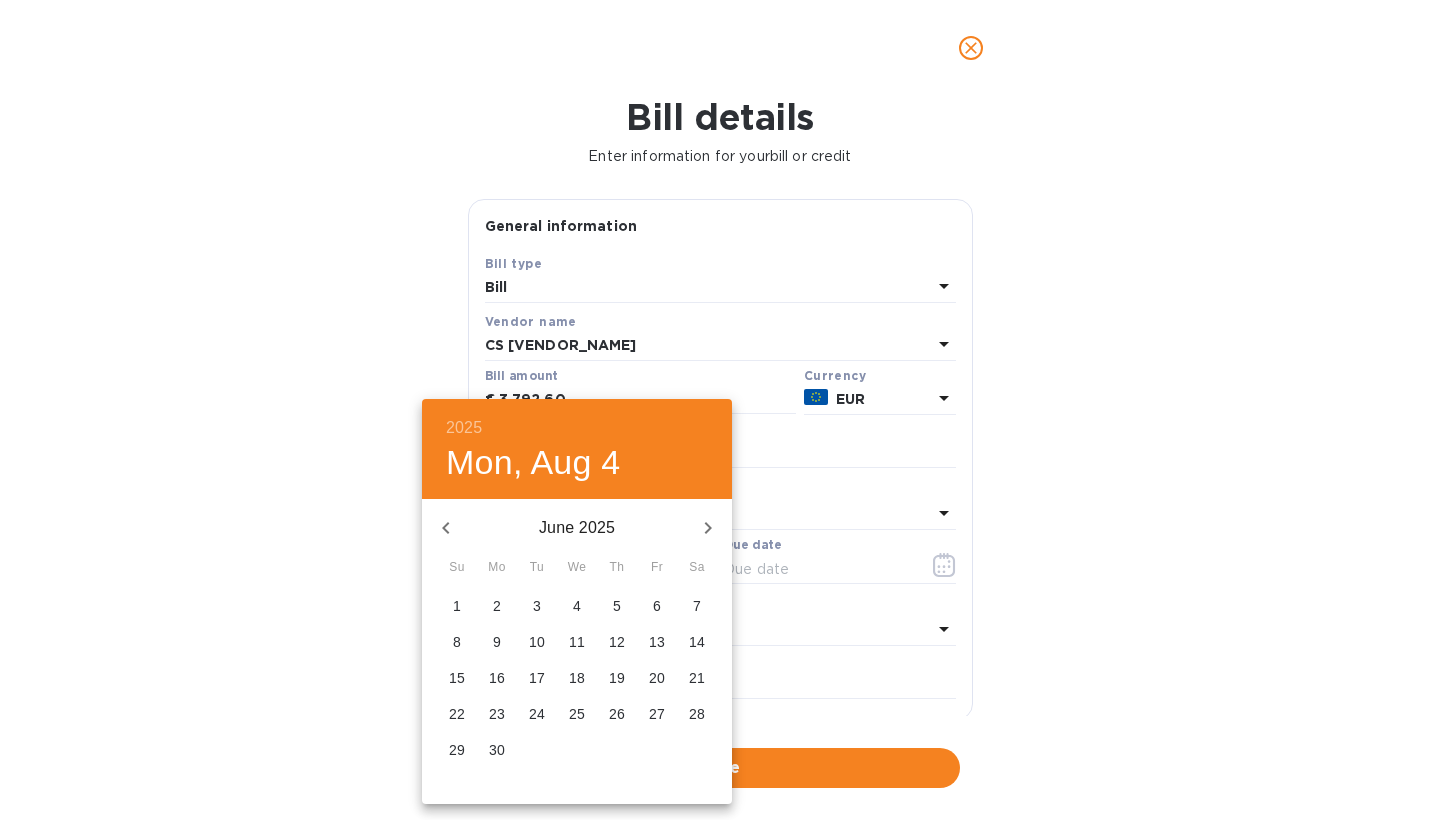 click 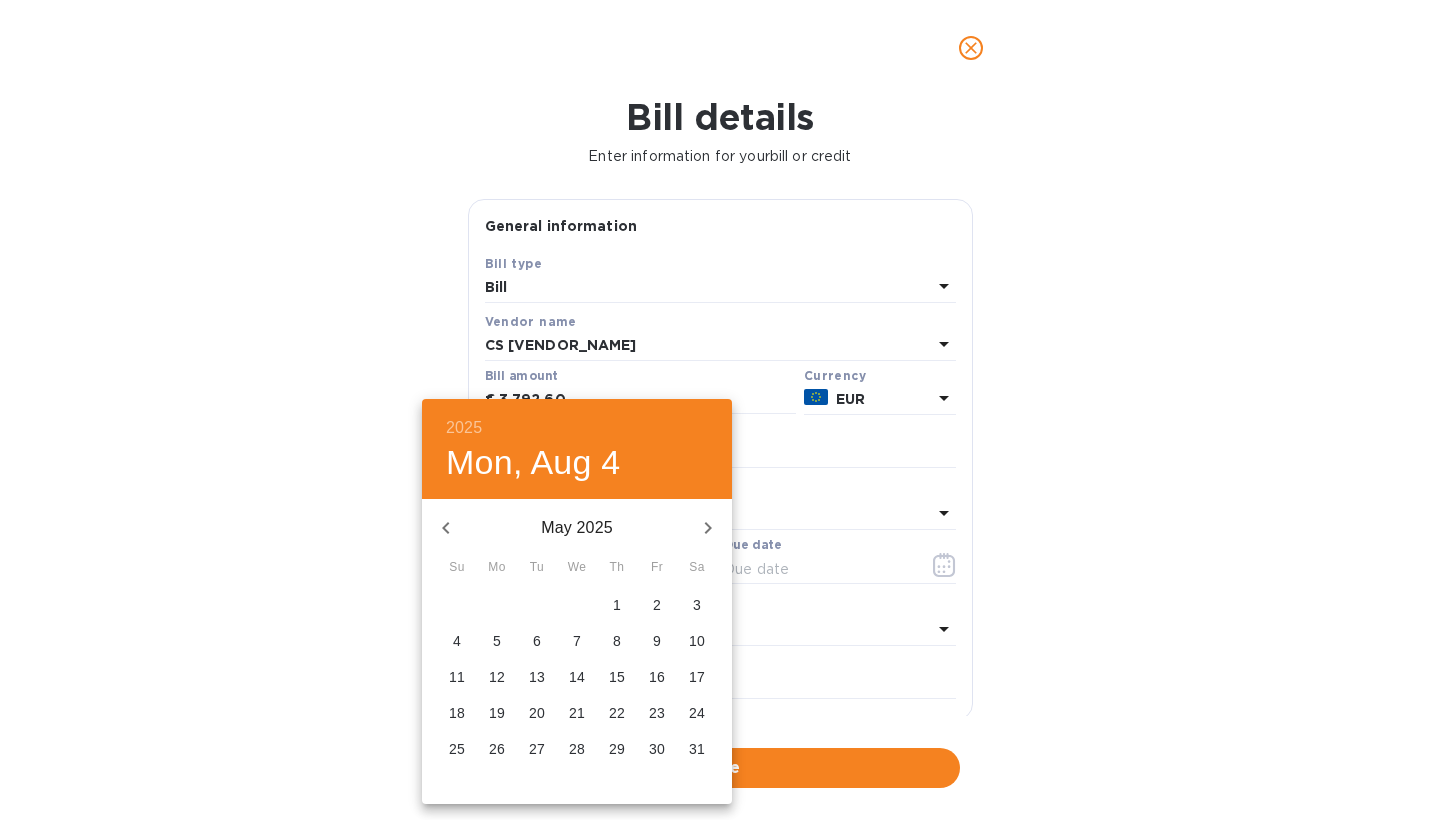 click on "13" at bounding box center (537, 677) 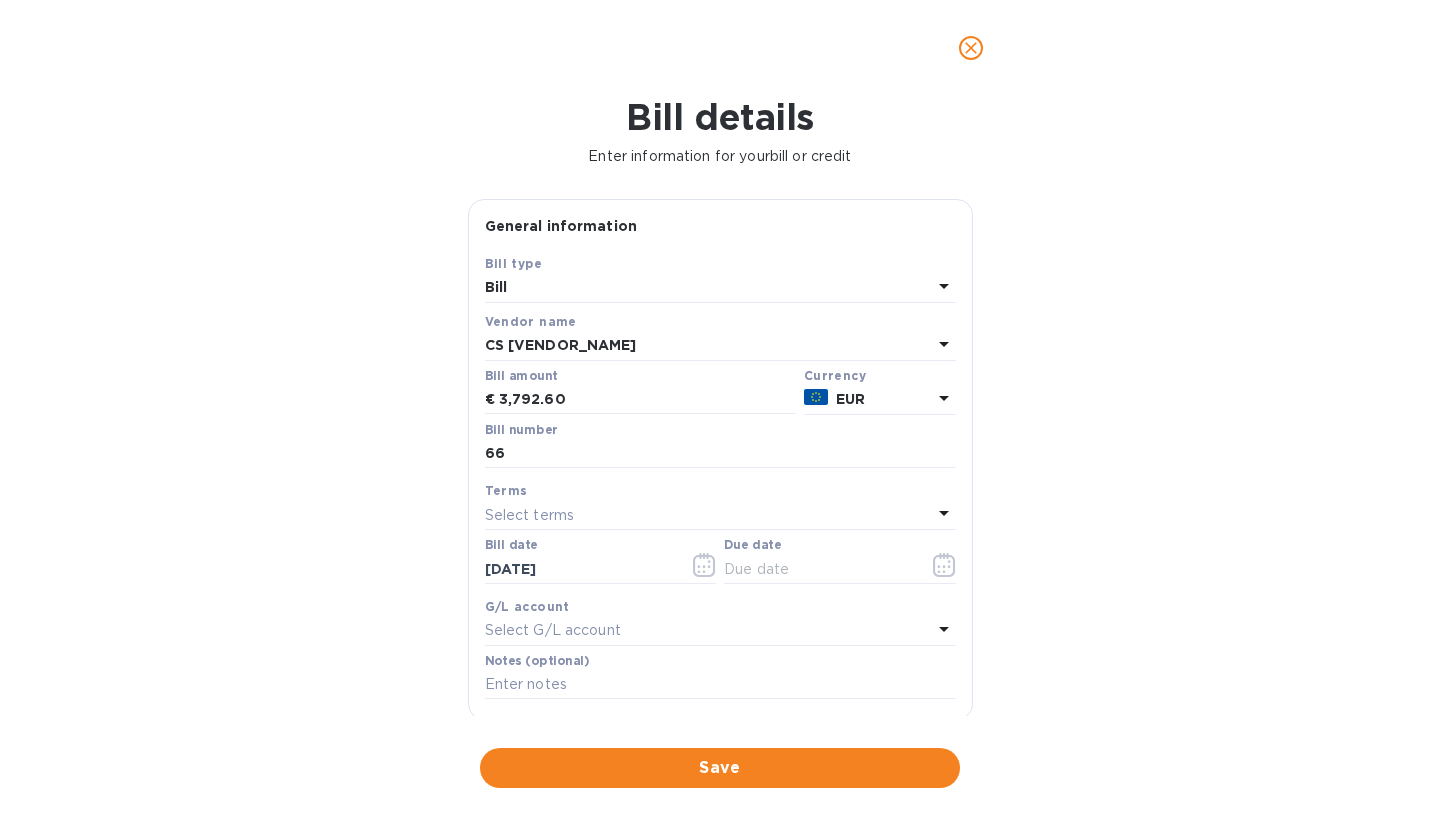 type on "[DATE]" 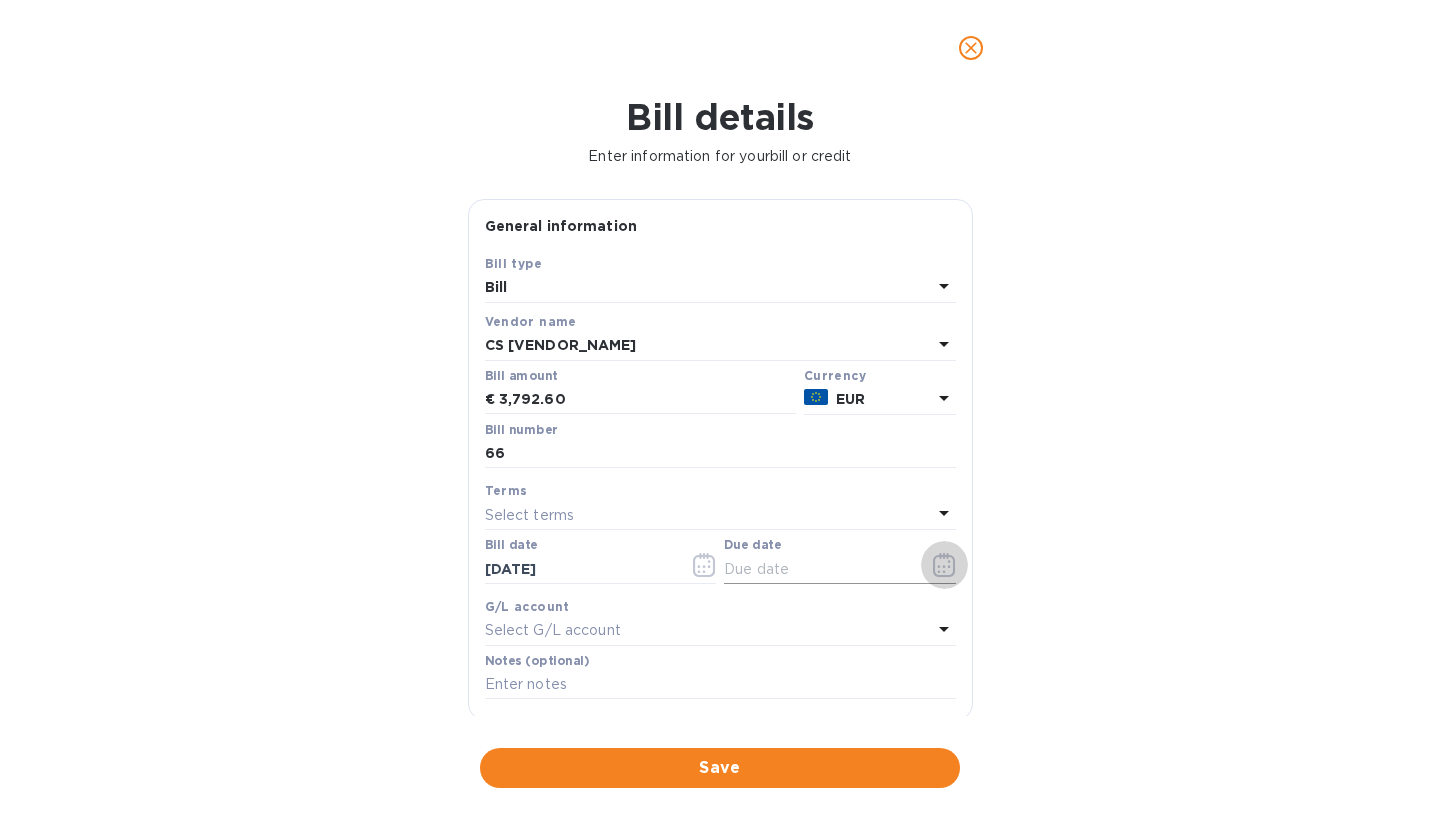 click 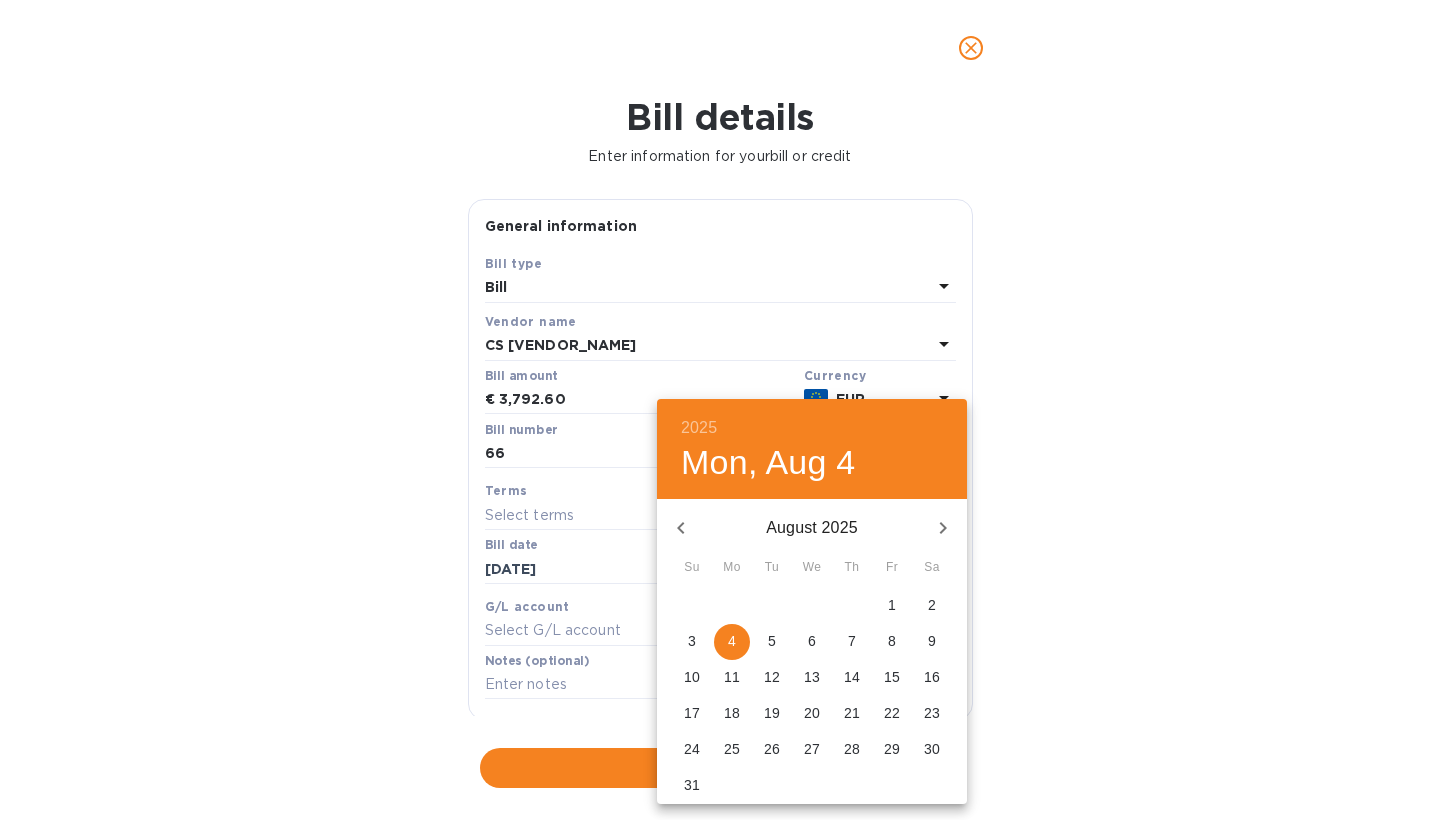 click on "11" at bounding box center [732, 677] 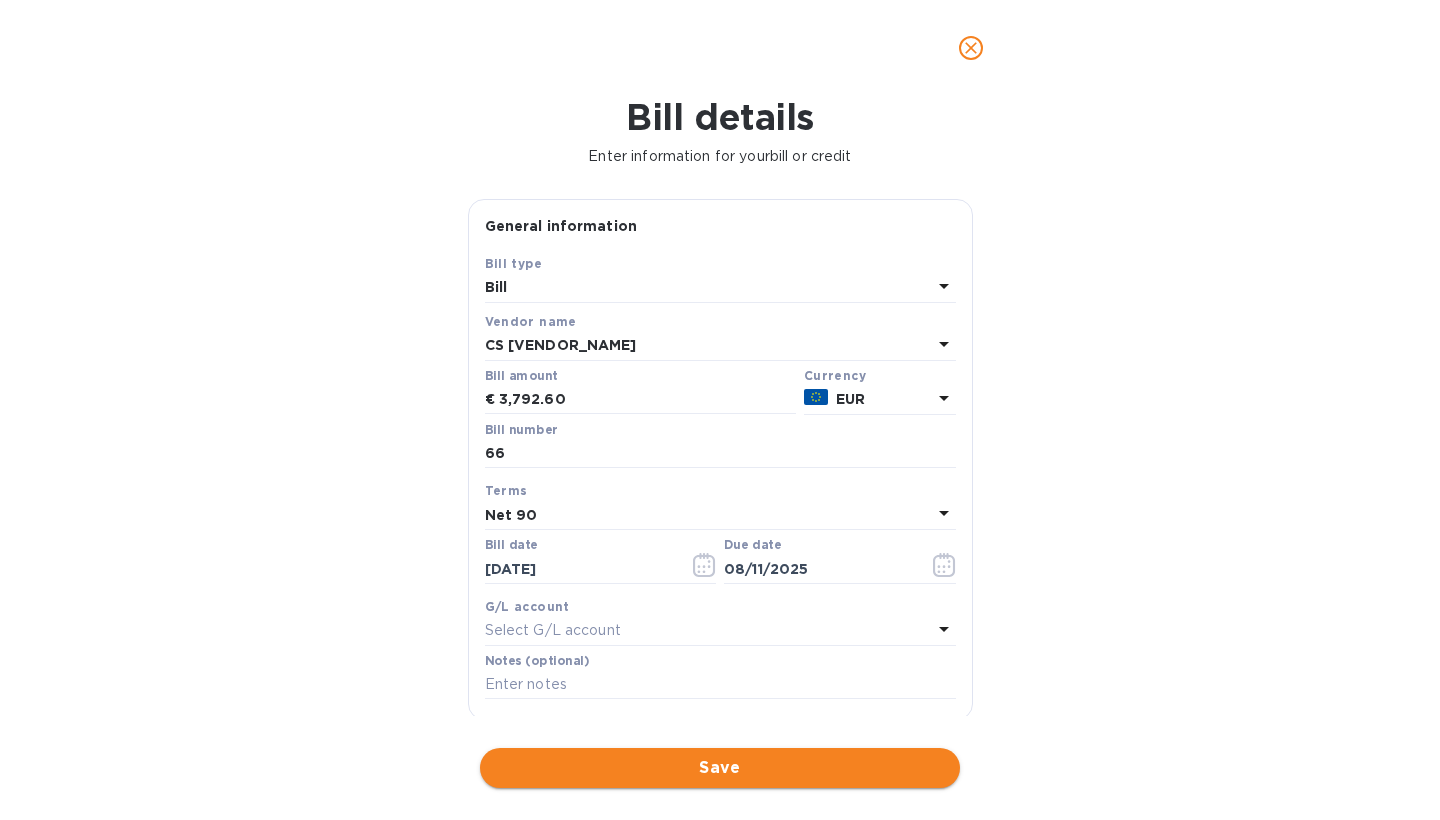 click on "Save" at bounding box center (720, 768) 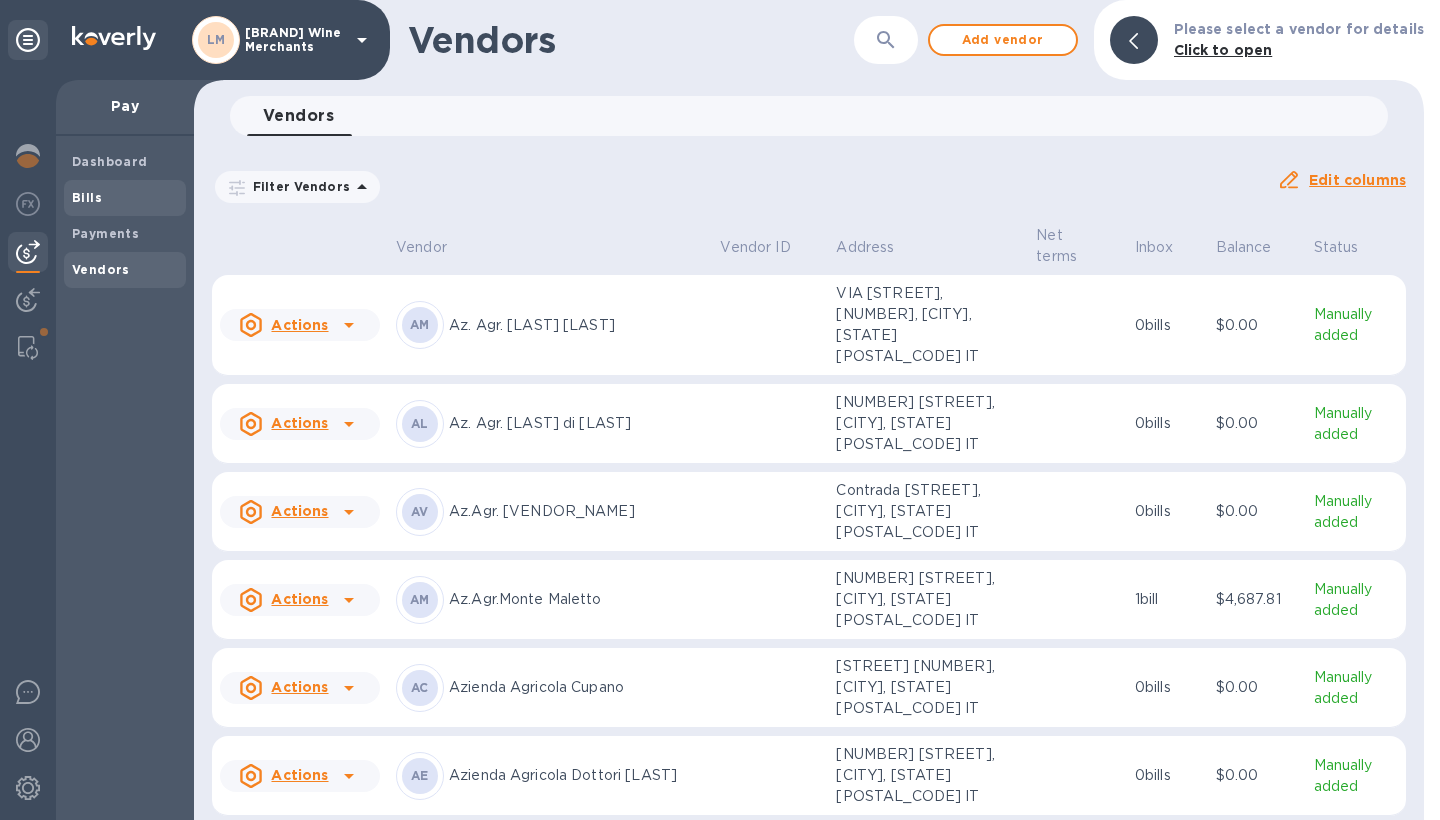 click on "Bills" at bounding box center (125, 198) 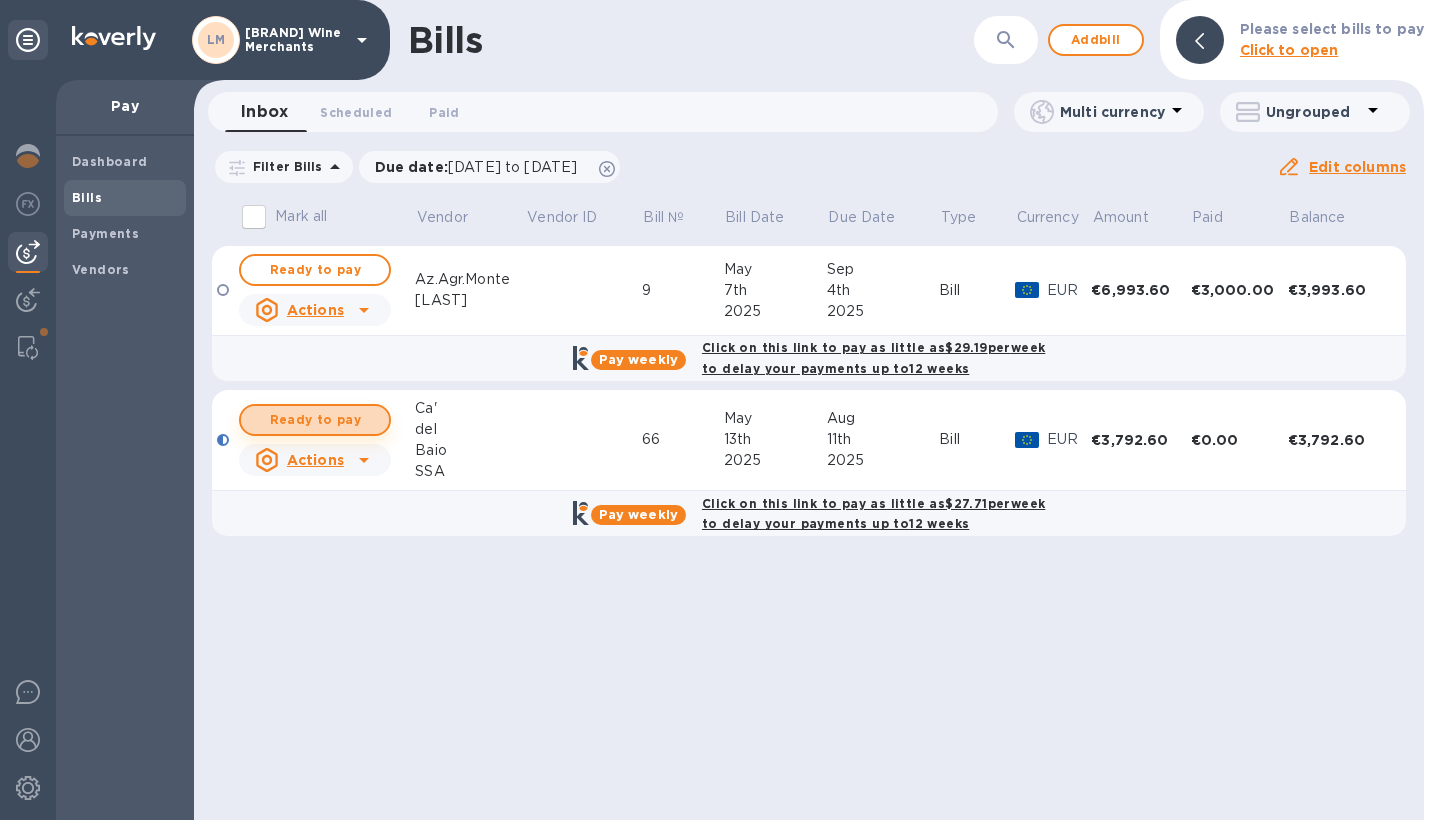 click on "Ready to pay" at bounding box center [315, 420] 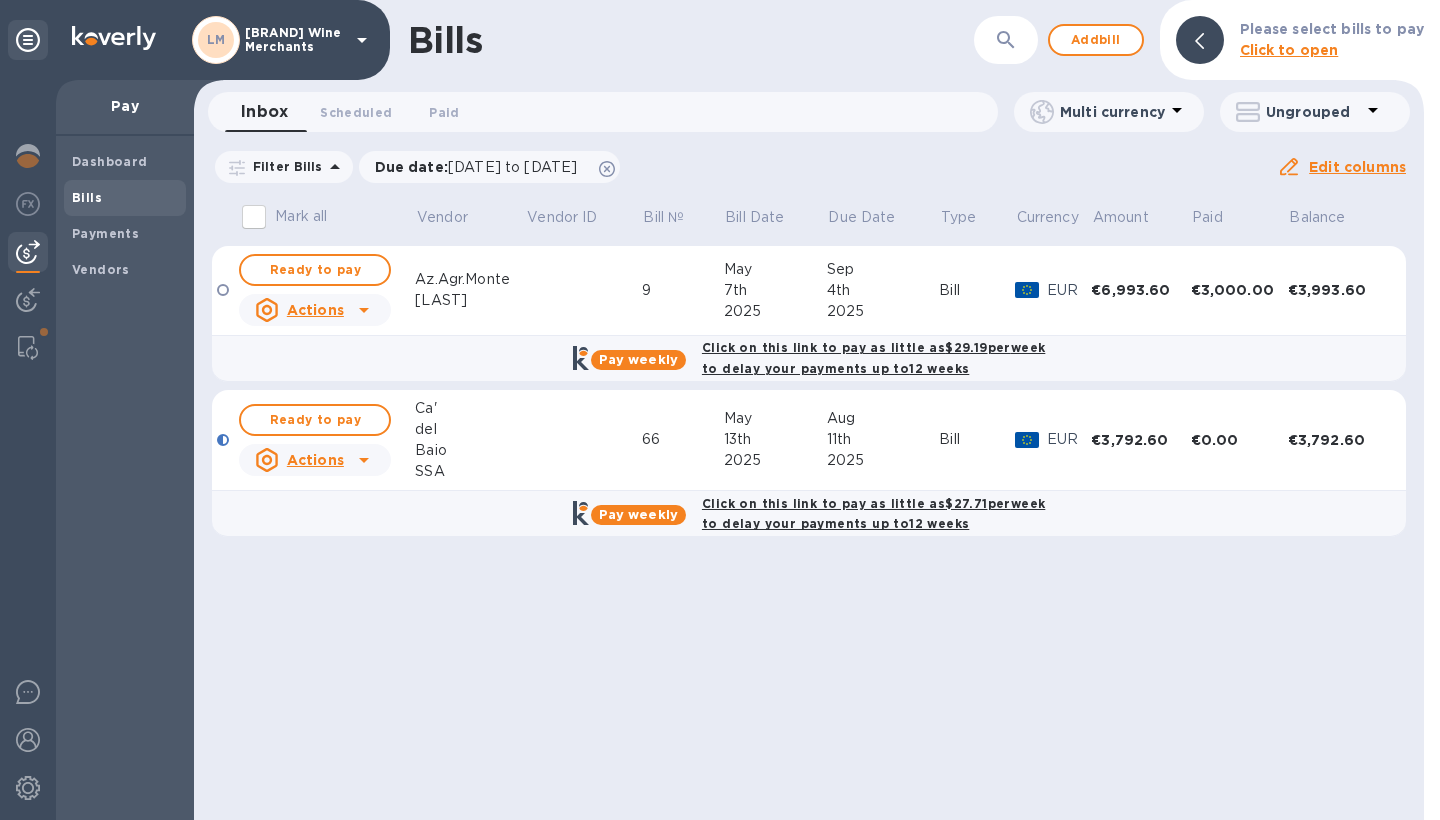 click on "Ready to pay" at bounding box center [315, 420] 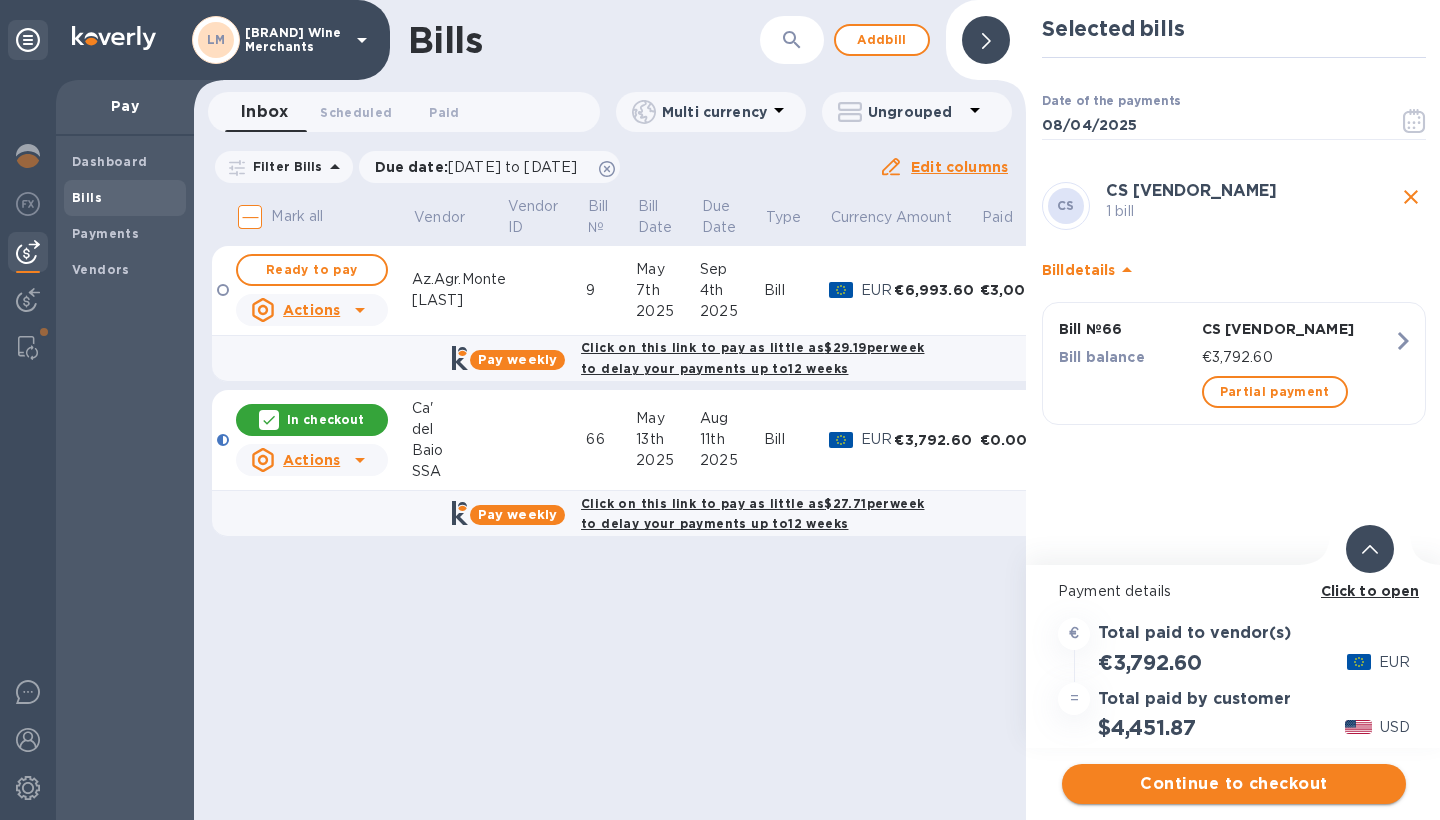 click on "Continue to checkout" at bounding box center (1234, 784) 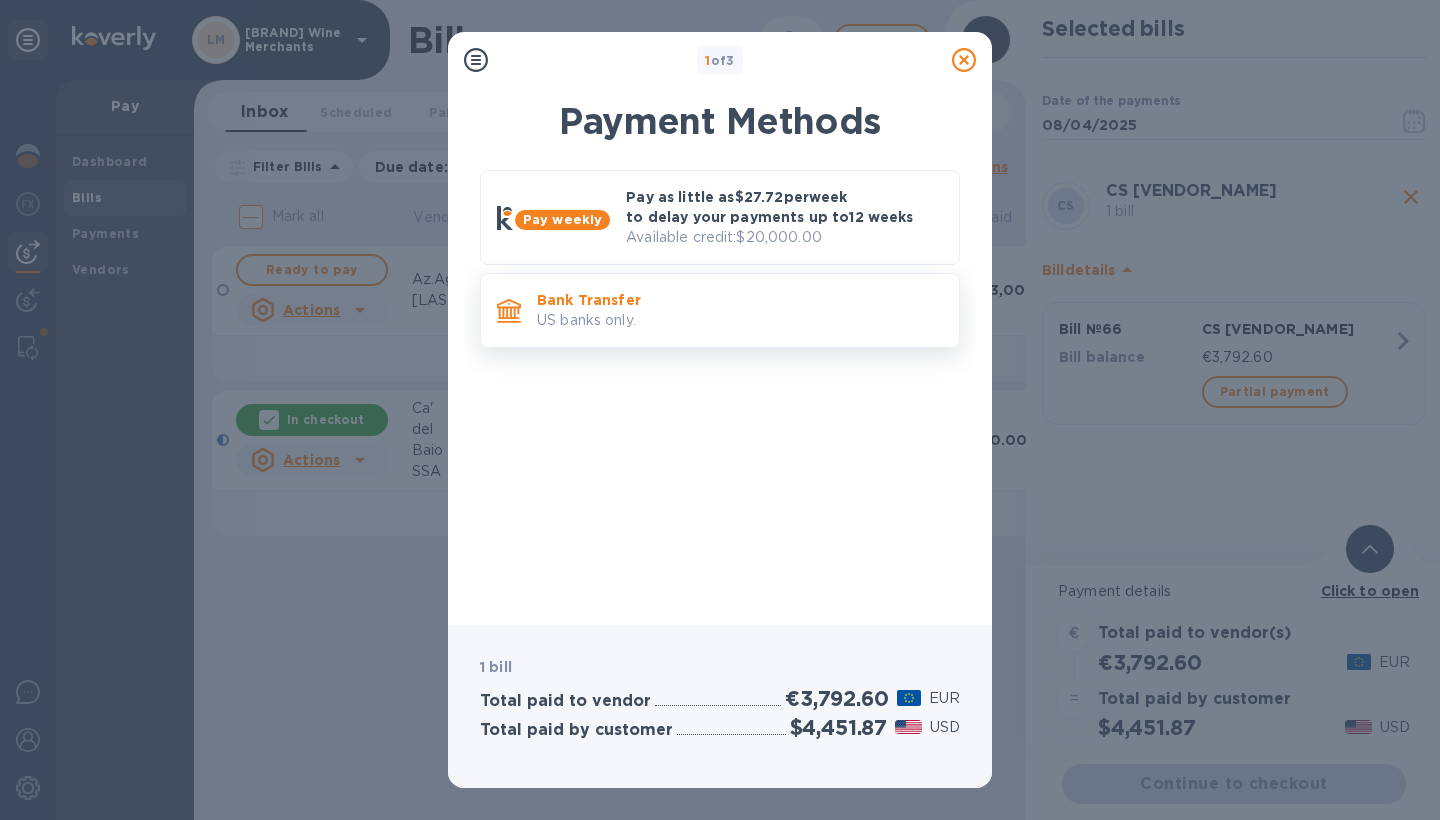 click on "Bank Transfer" at bounding box center (740, 300) 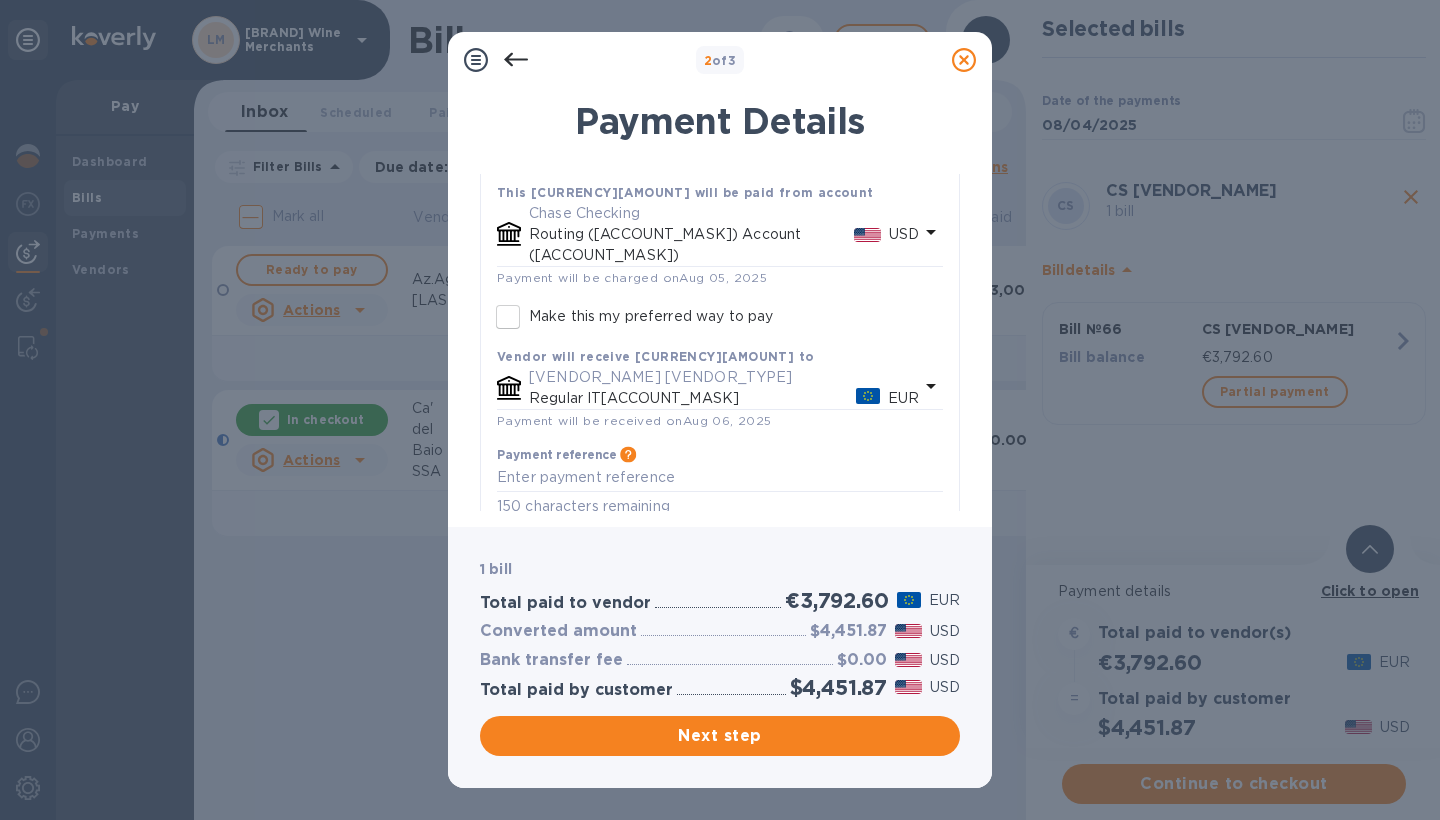 scroll, scrollTop: 144, scrollLeft: 0, axis: vertical 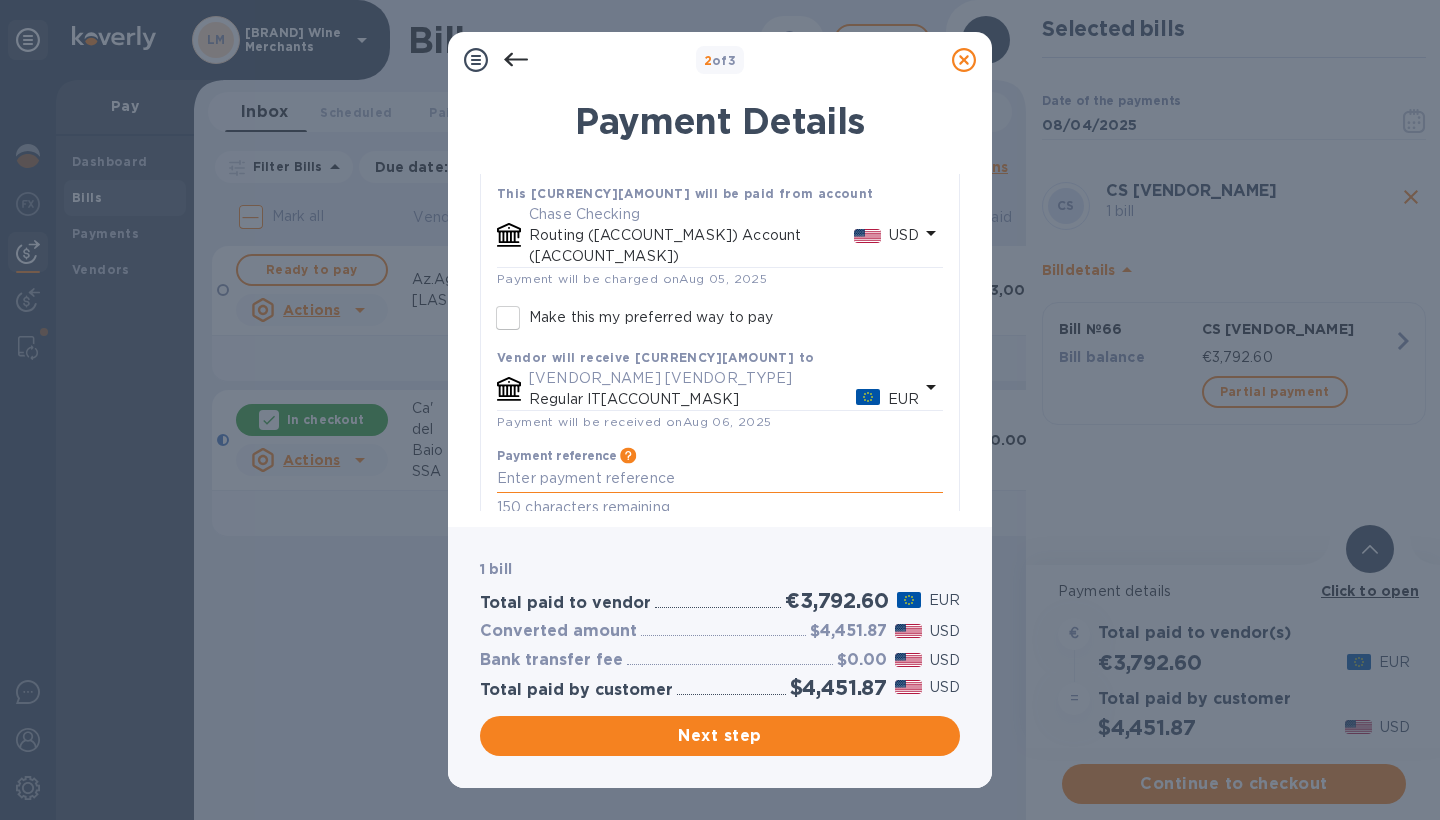 click at bounding box center (720, 478) 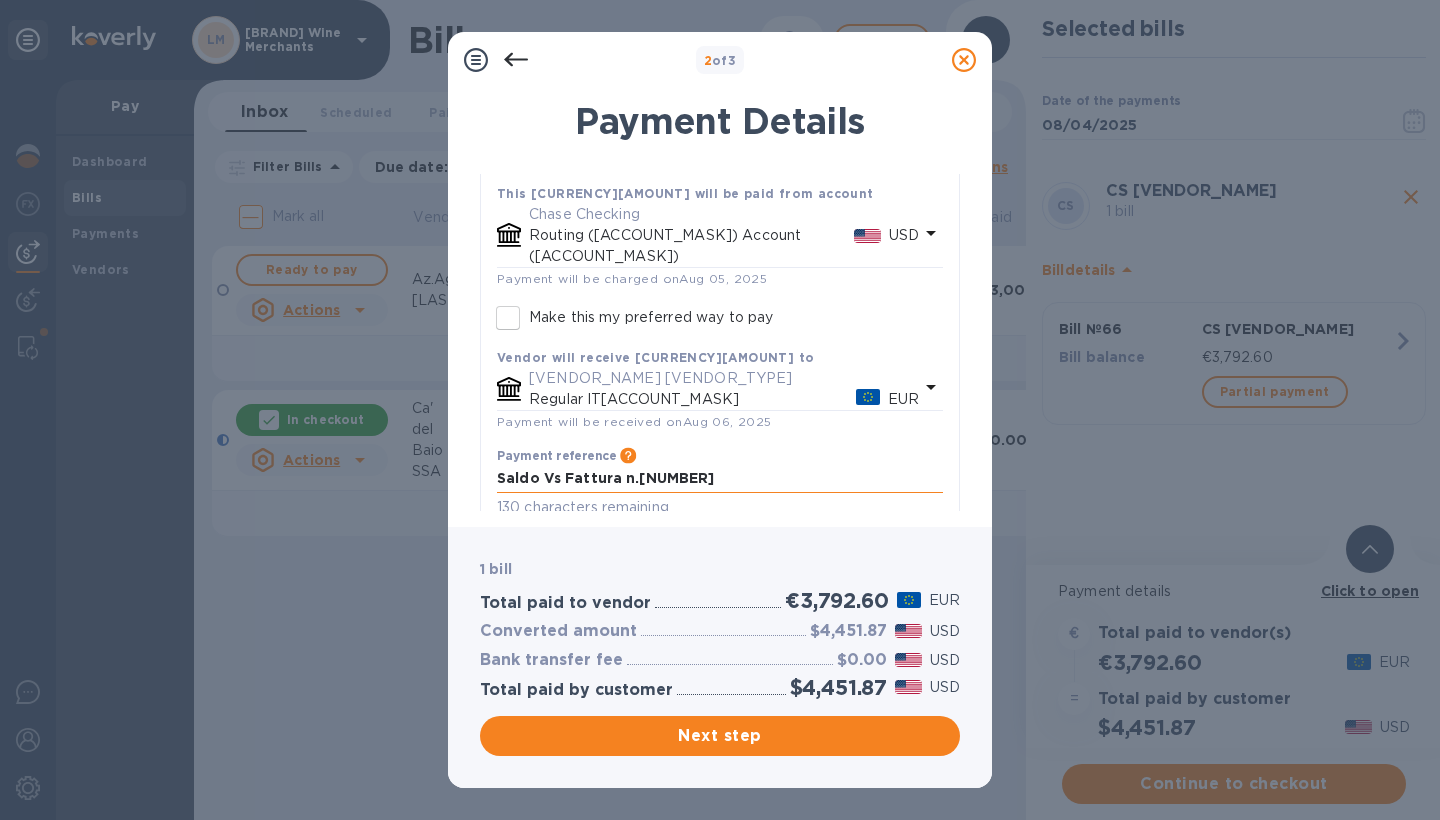 type on "Saldo Vs Fattura n.[NUMBER]" 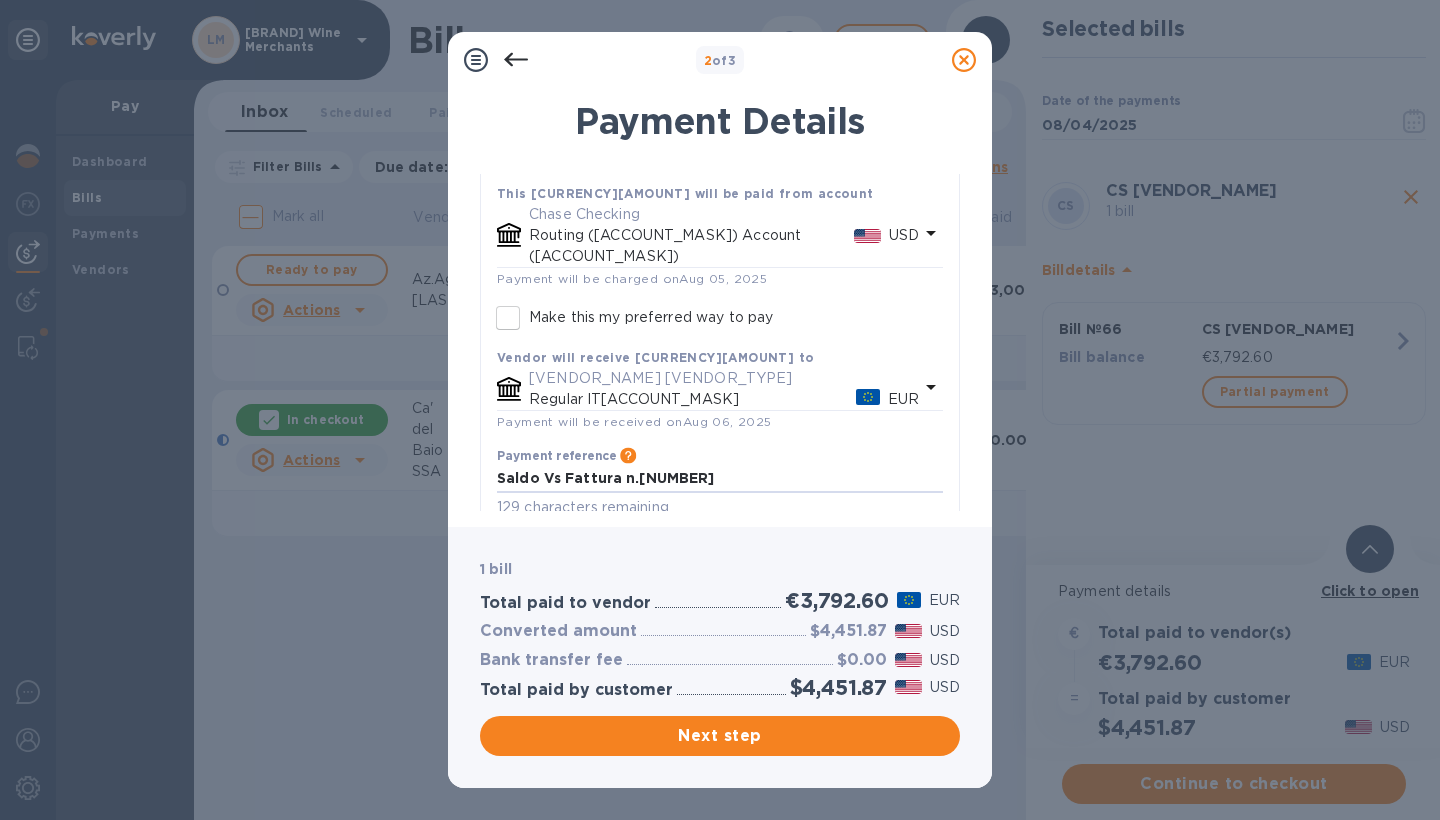 drag, startPoint x: 693, startPoint y: 452, endPoint x: 477, endPoint y: 450, distance: 216.00926 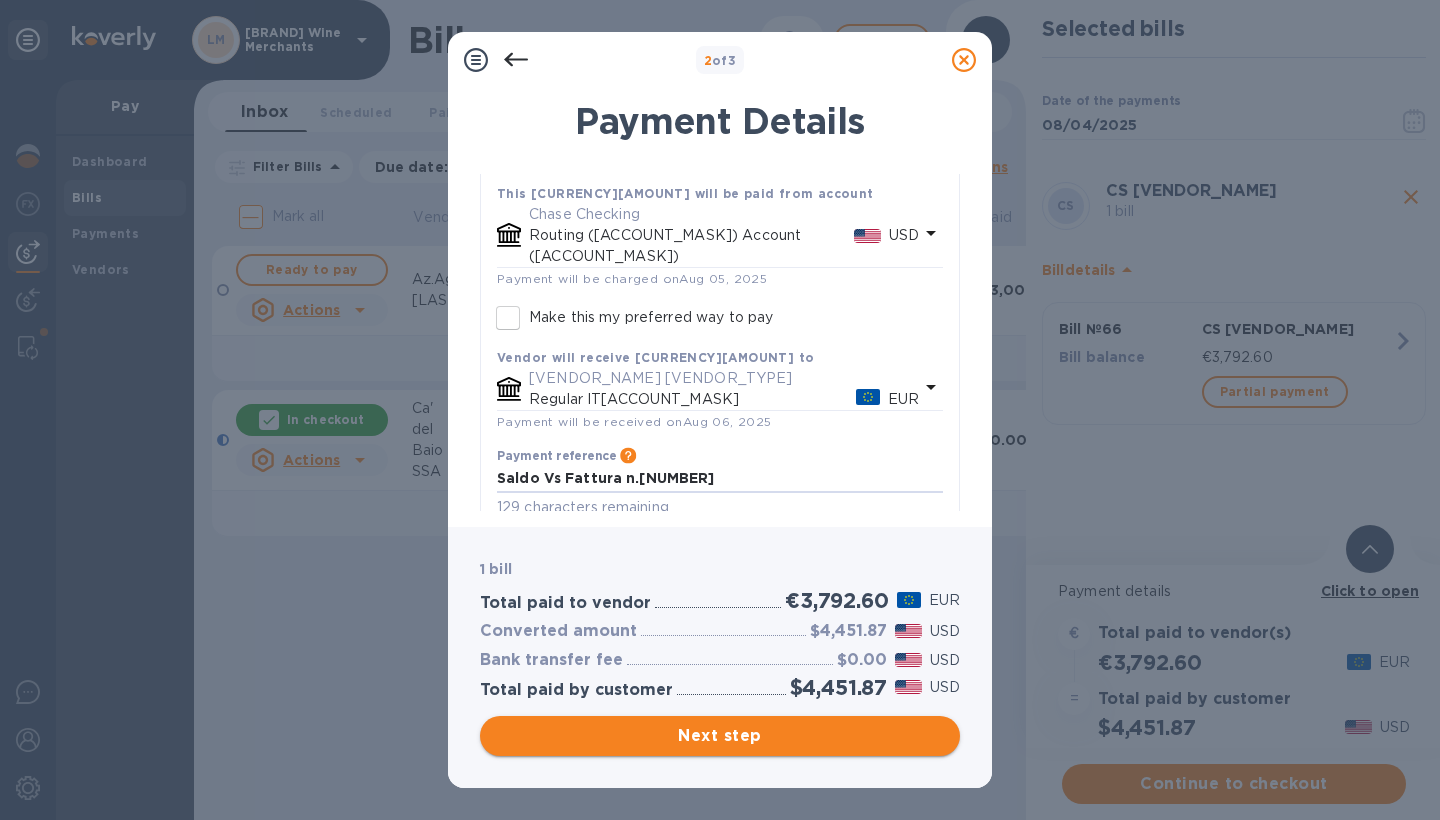 click on "Next step" at bounding box center (720, 736) 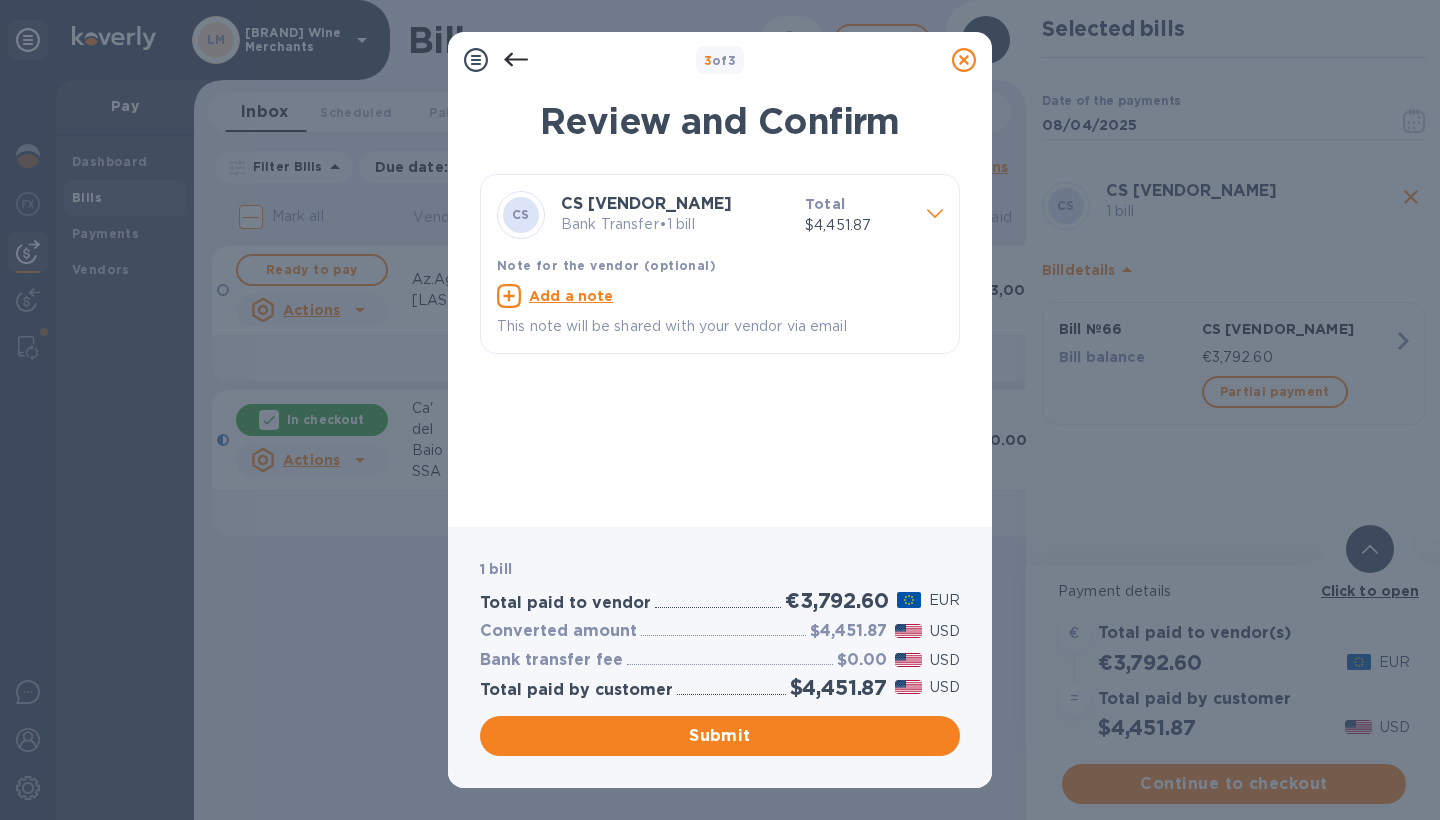click on "Add a note" at bounding box center [571, 296] 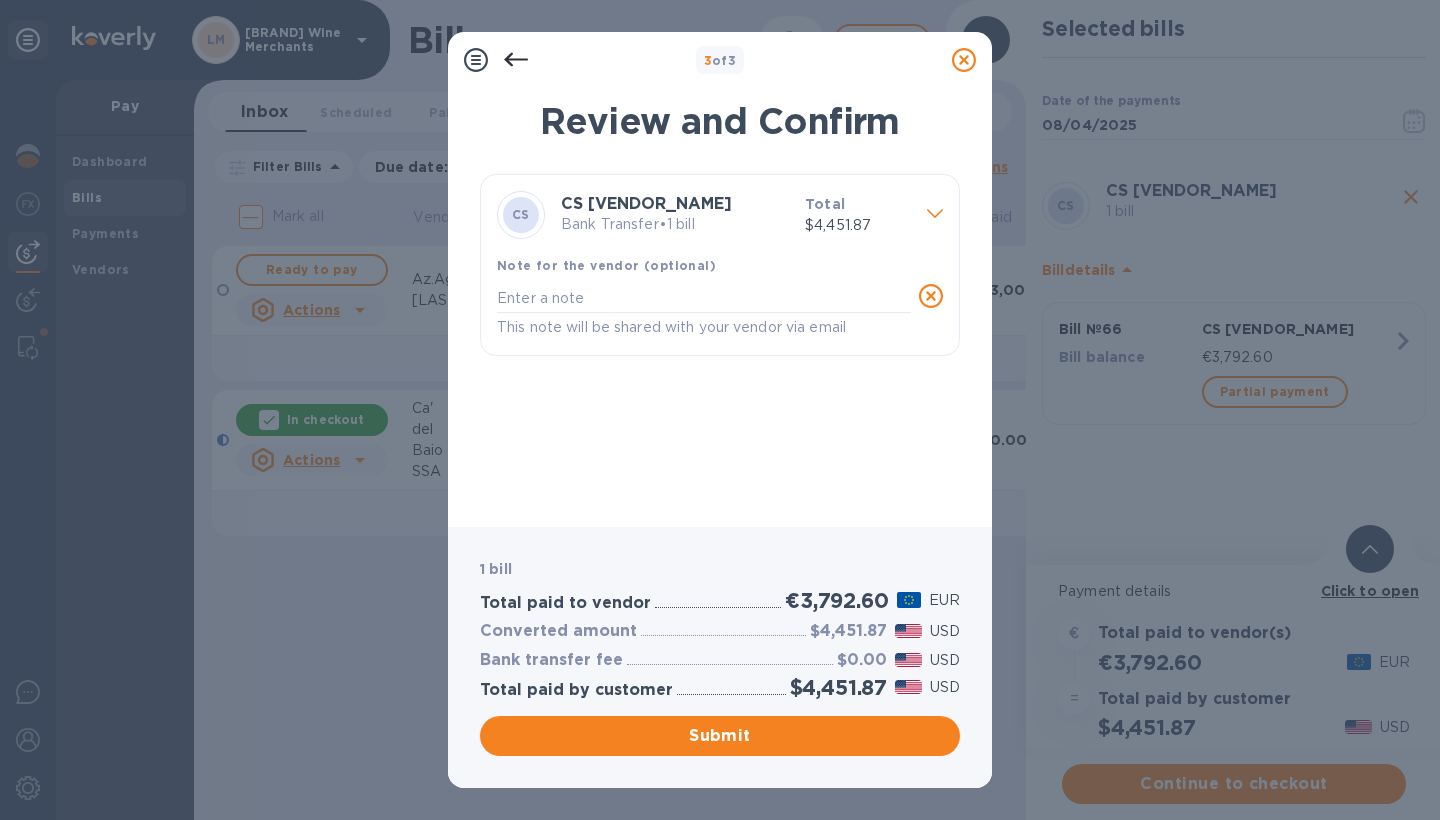 click at bounding box center (704, 298) 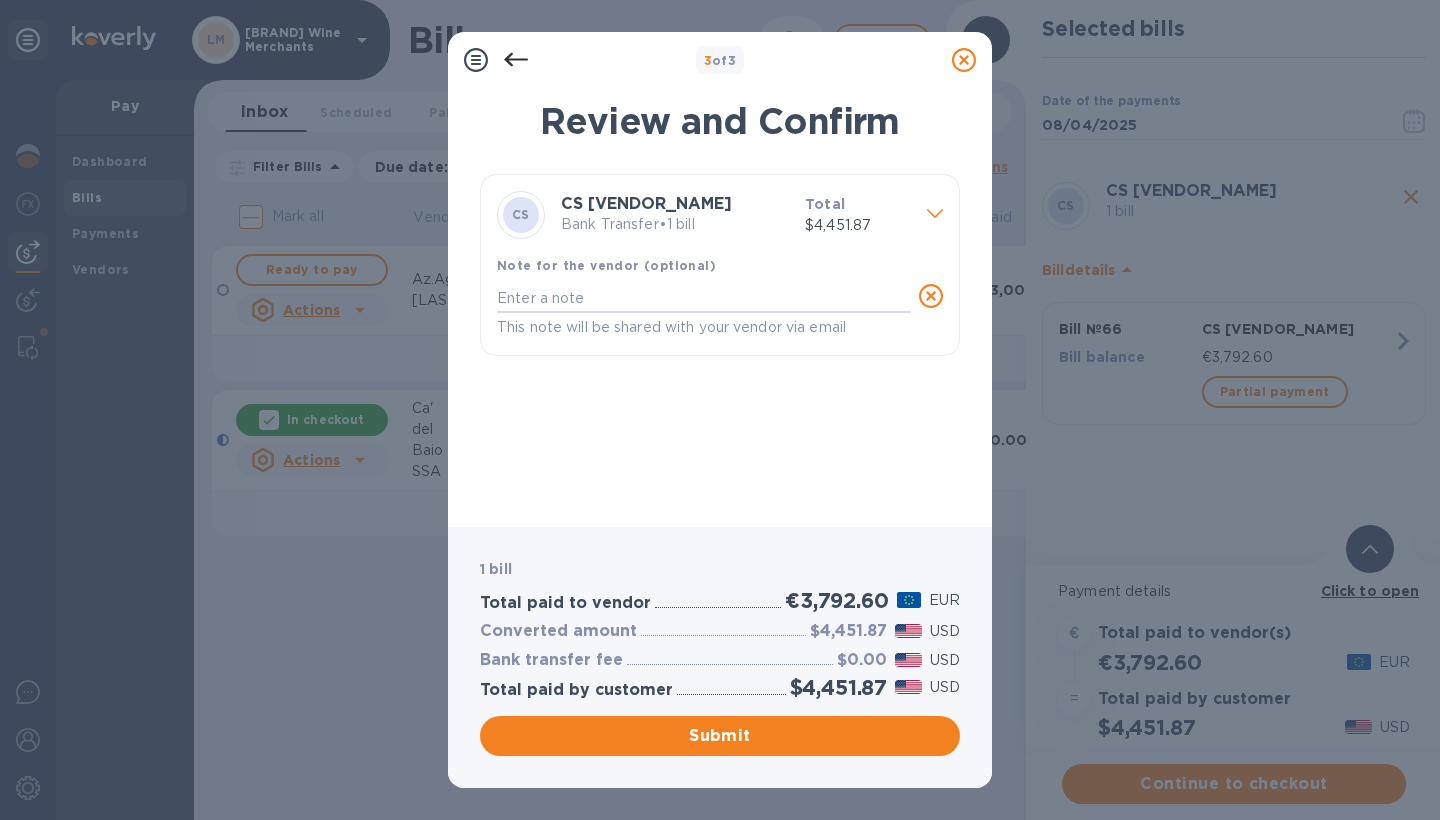 paste on "Saldo Vs Fattura n.[NUMBER]" 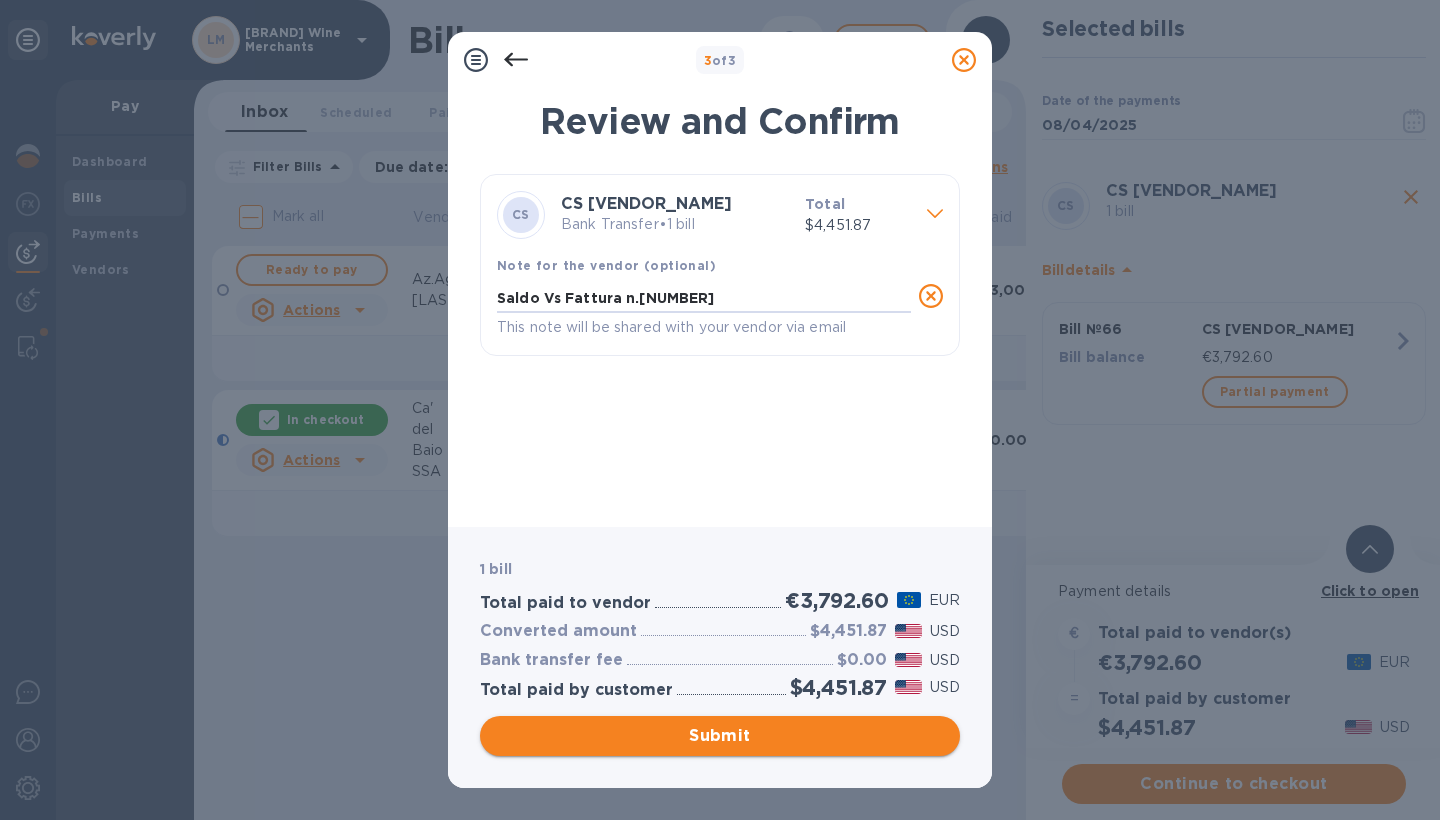 click on "Submit" at bounding box center [720, 736] 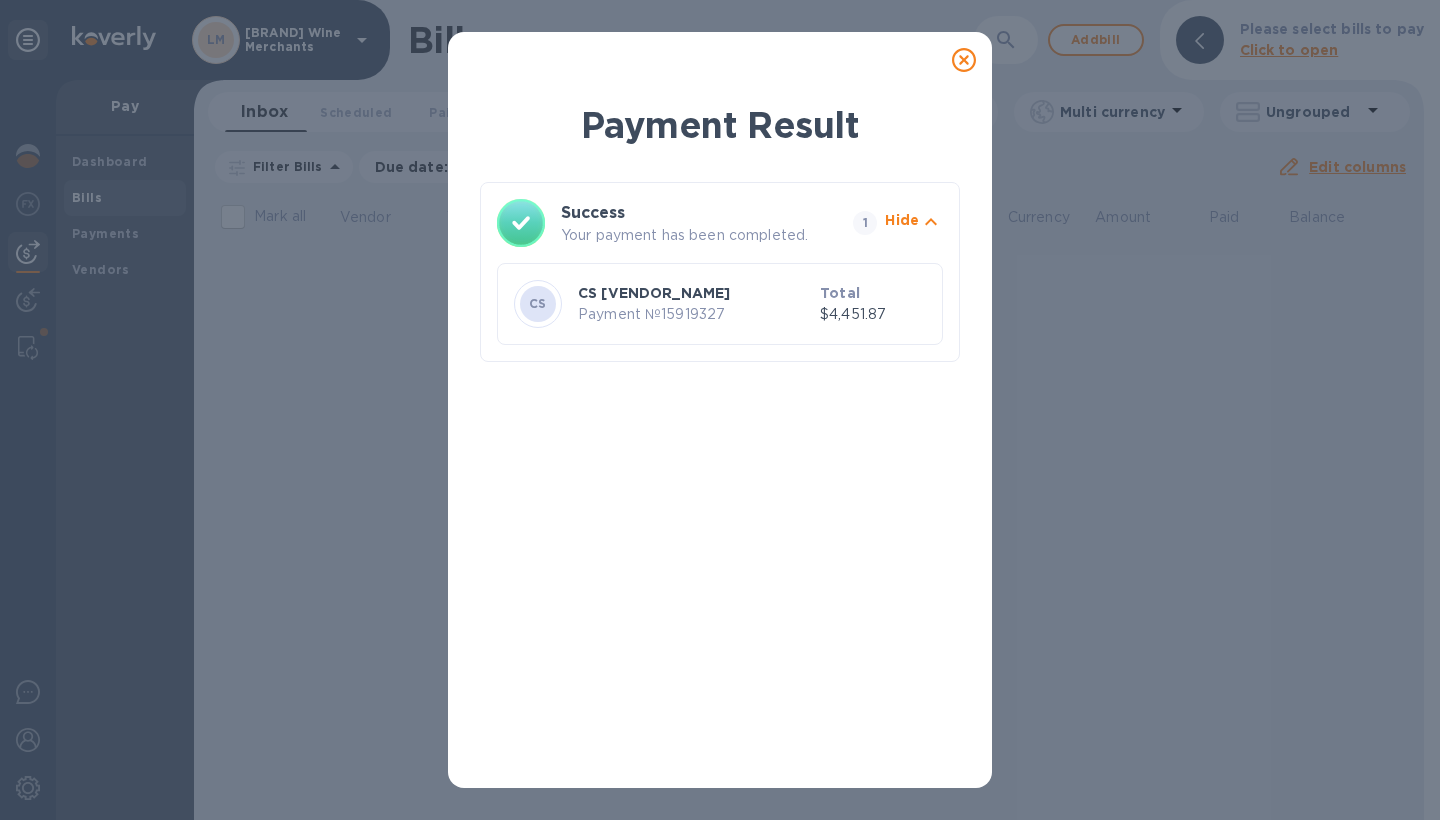 click on "Payment № [NUMBER]" at bounding box center [695, 314] 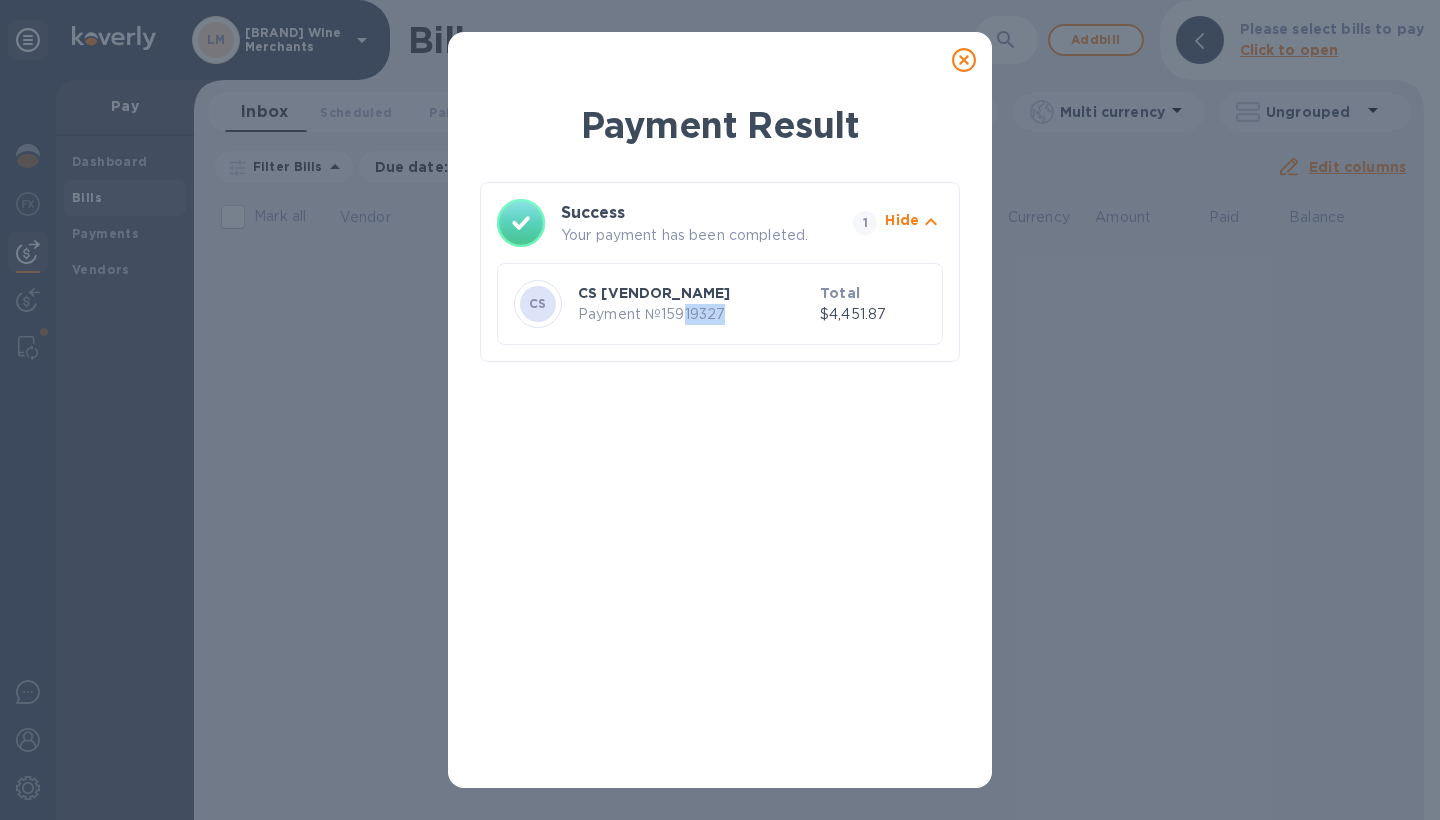 drag, startPoint x: 744, startPoint y: 313, endPoint x: 684, endPoint y: 315, distance: 60.033325 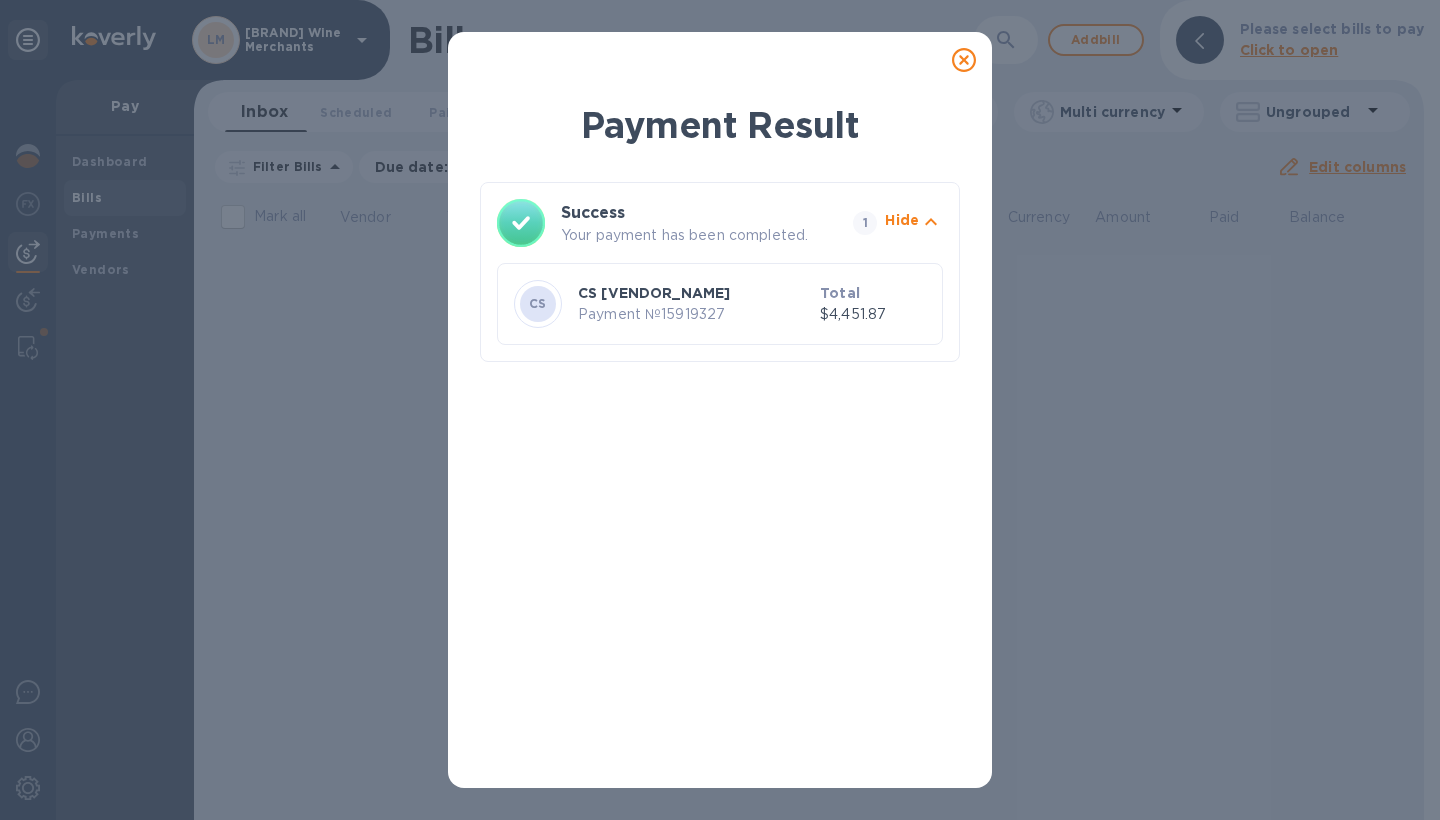click 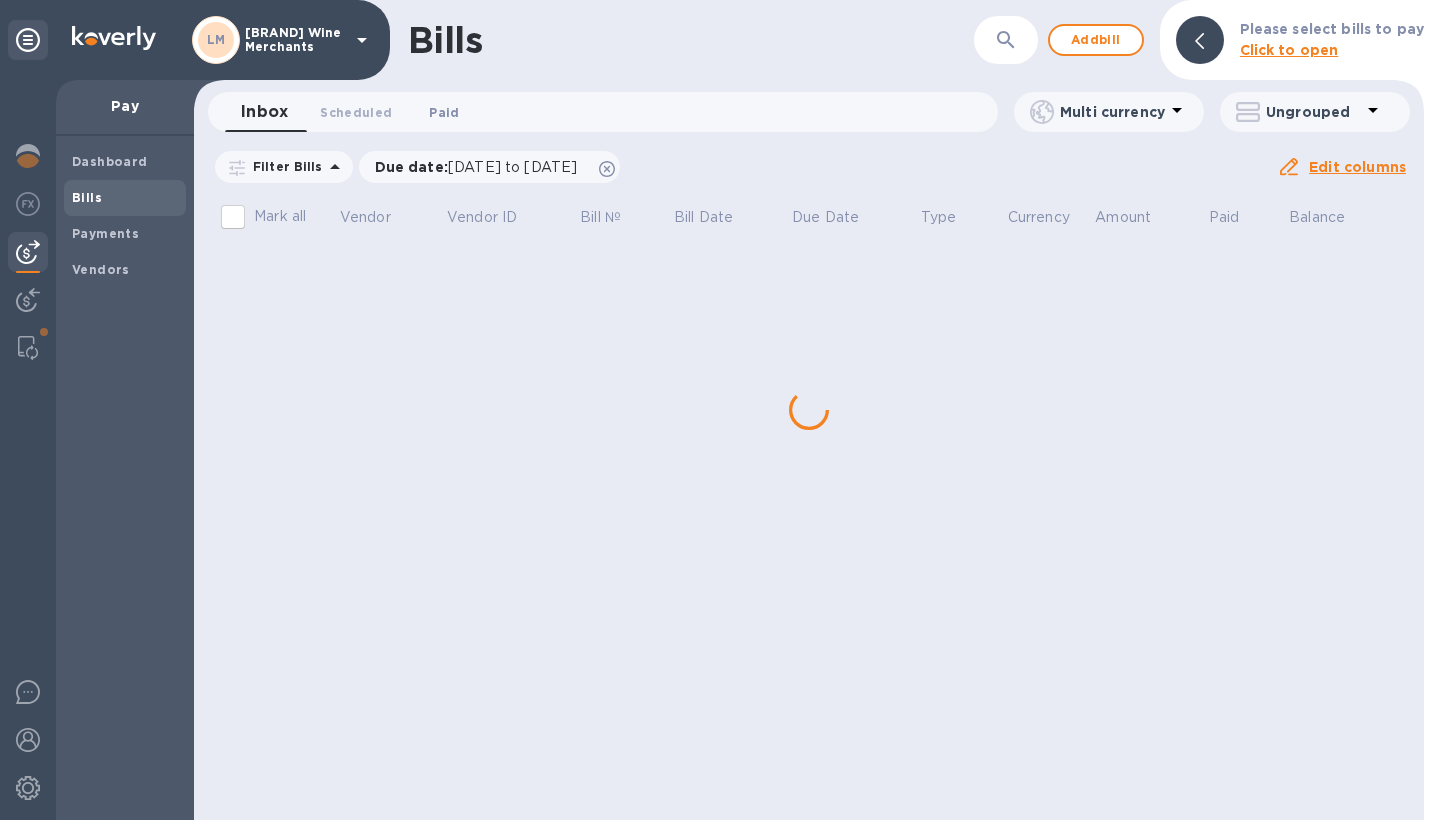 click on "Paid 0" at bounding box center (444, 112) 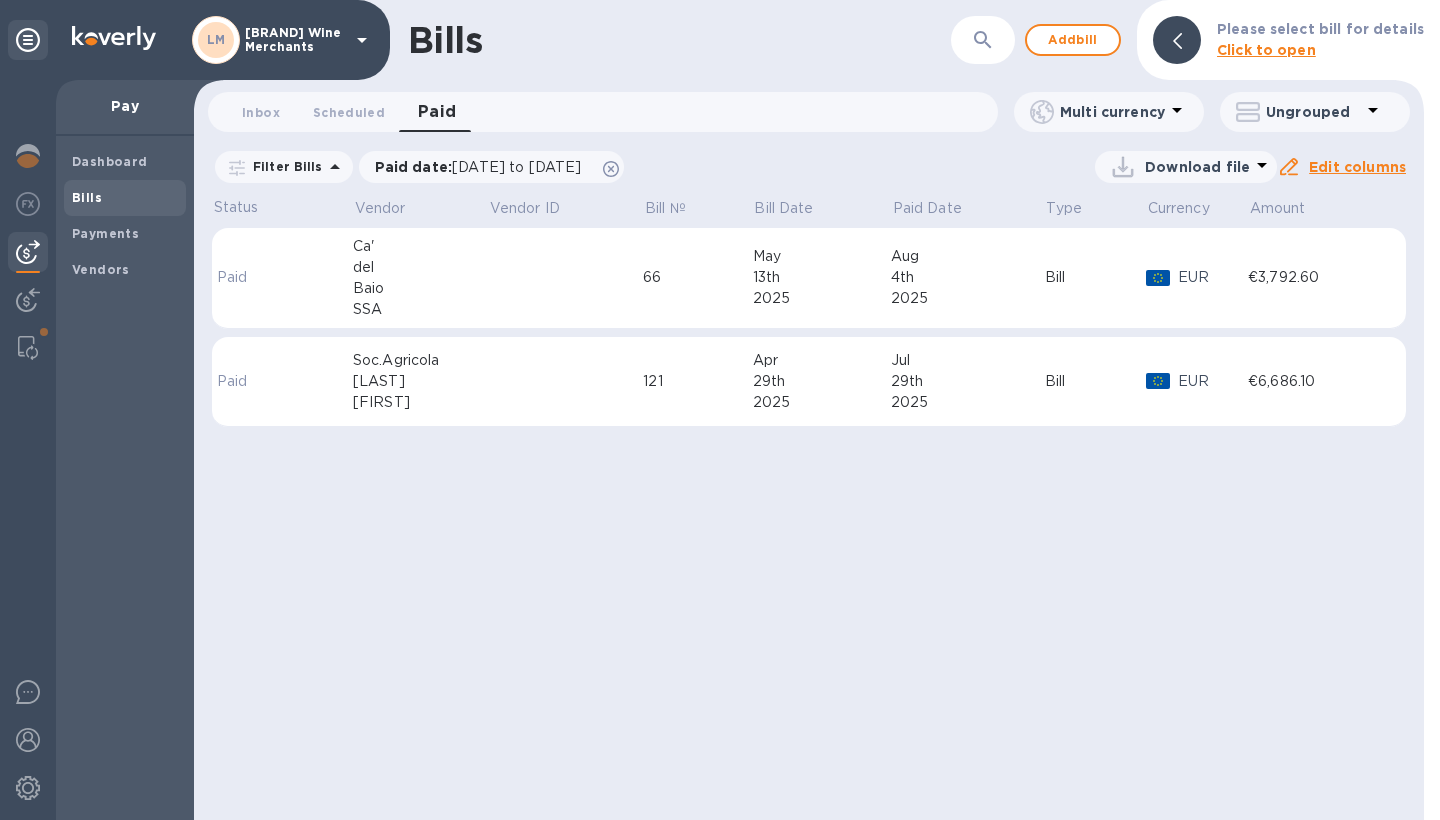 click at bounding box center (565, 278) 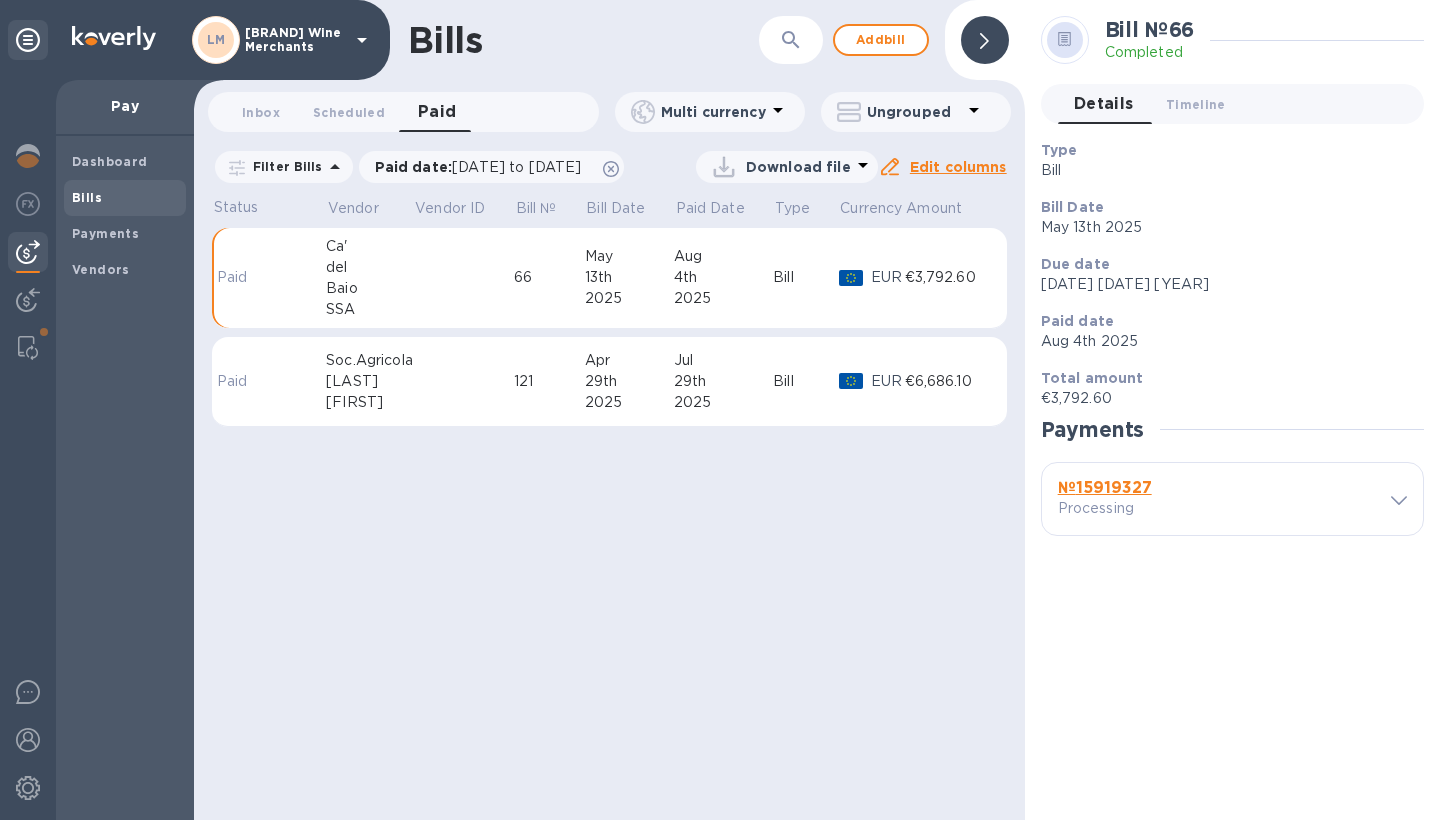 click on "№  [NUMBER]" at bounding box center (1105, 487) 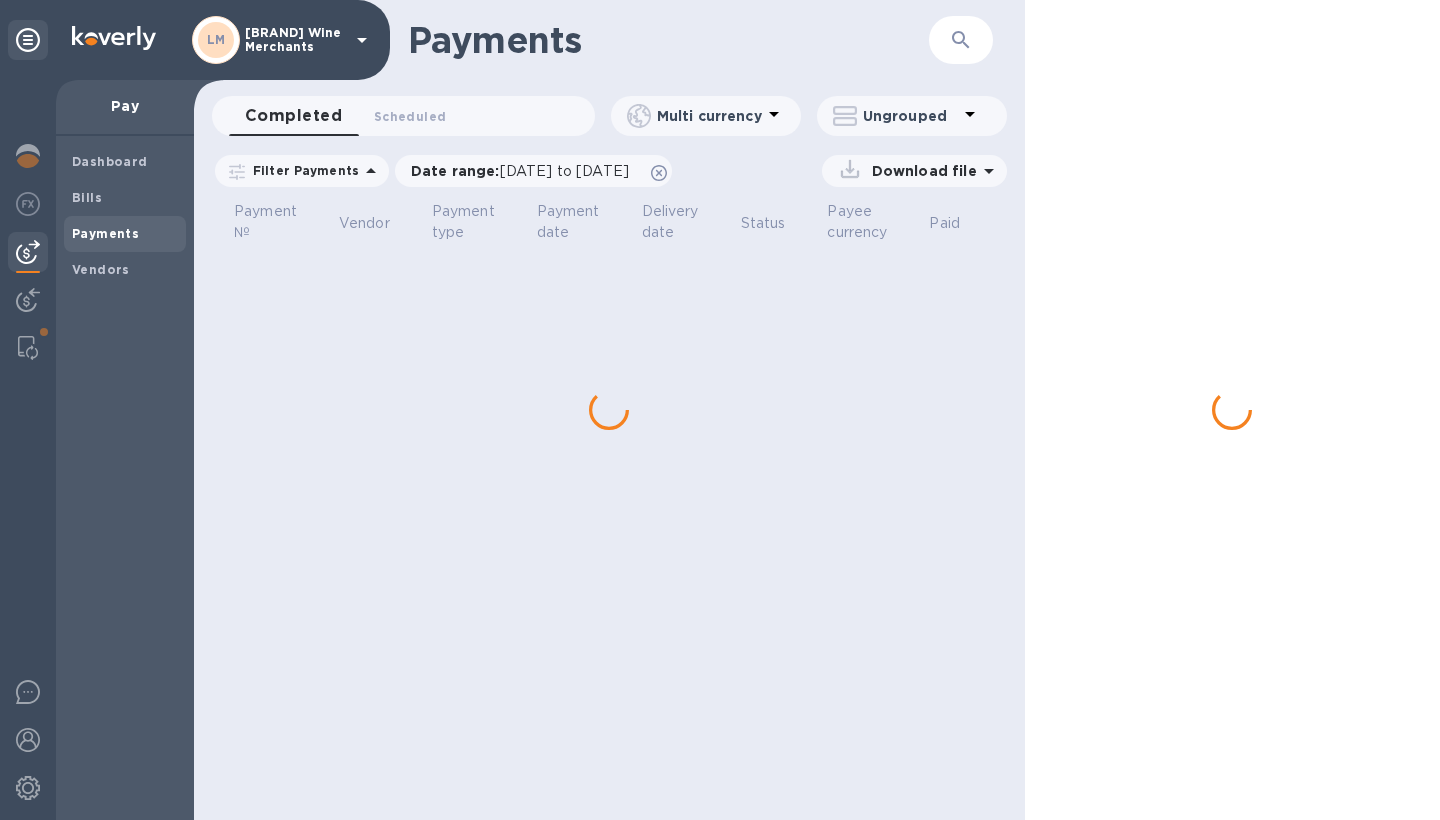 scroll, scrollTop: 0, scrollLeft: 0, axis: both 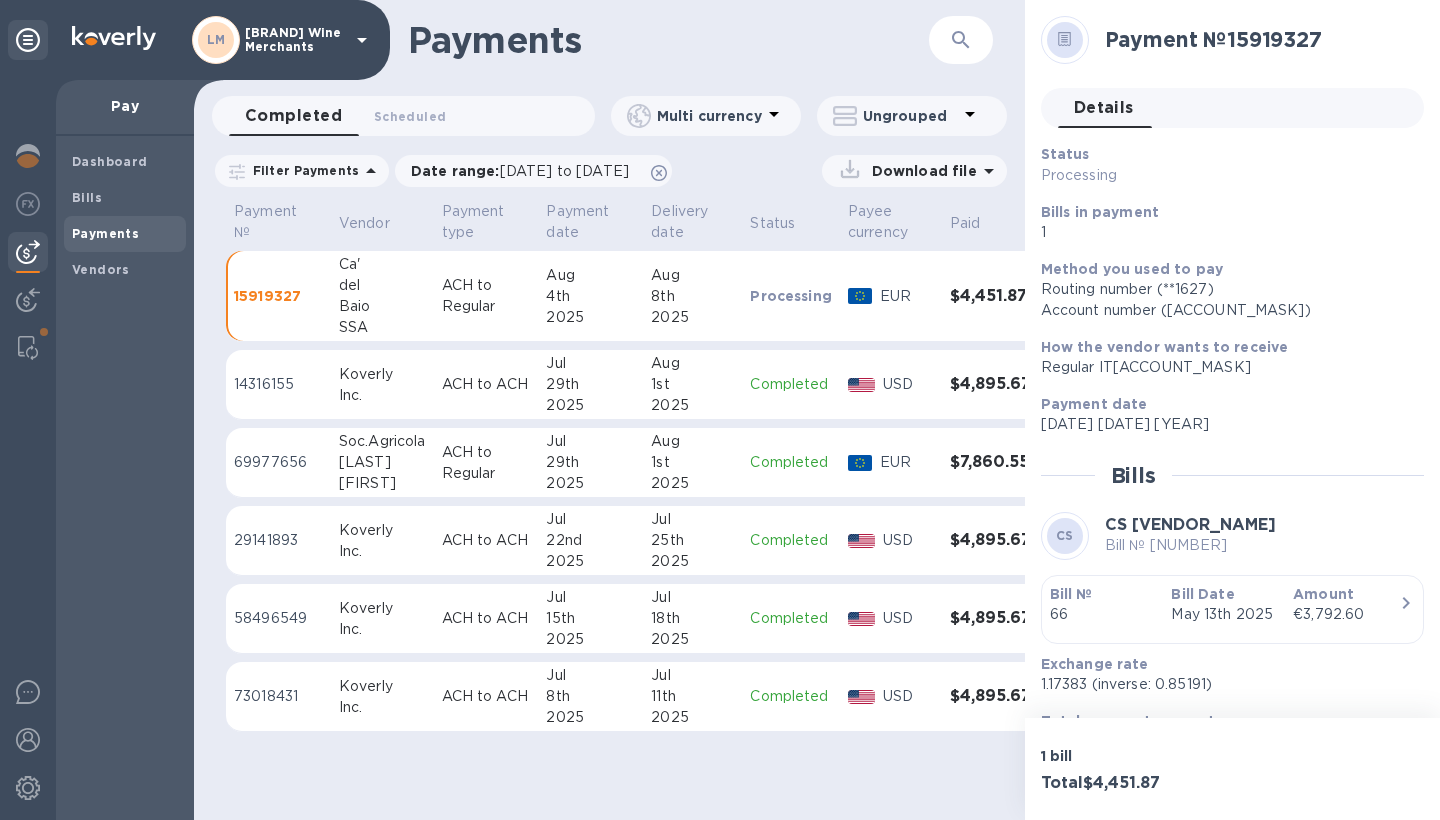 drag, startPoint x: 1353, startPoint y: 41, endPoint x: 1232, endPoint y: 31, distance: 121.41252 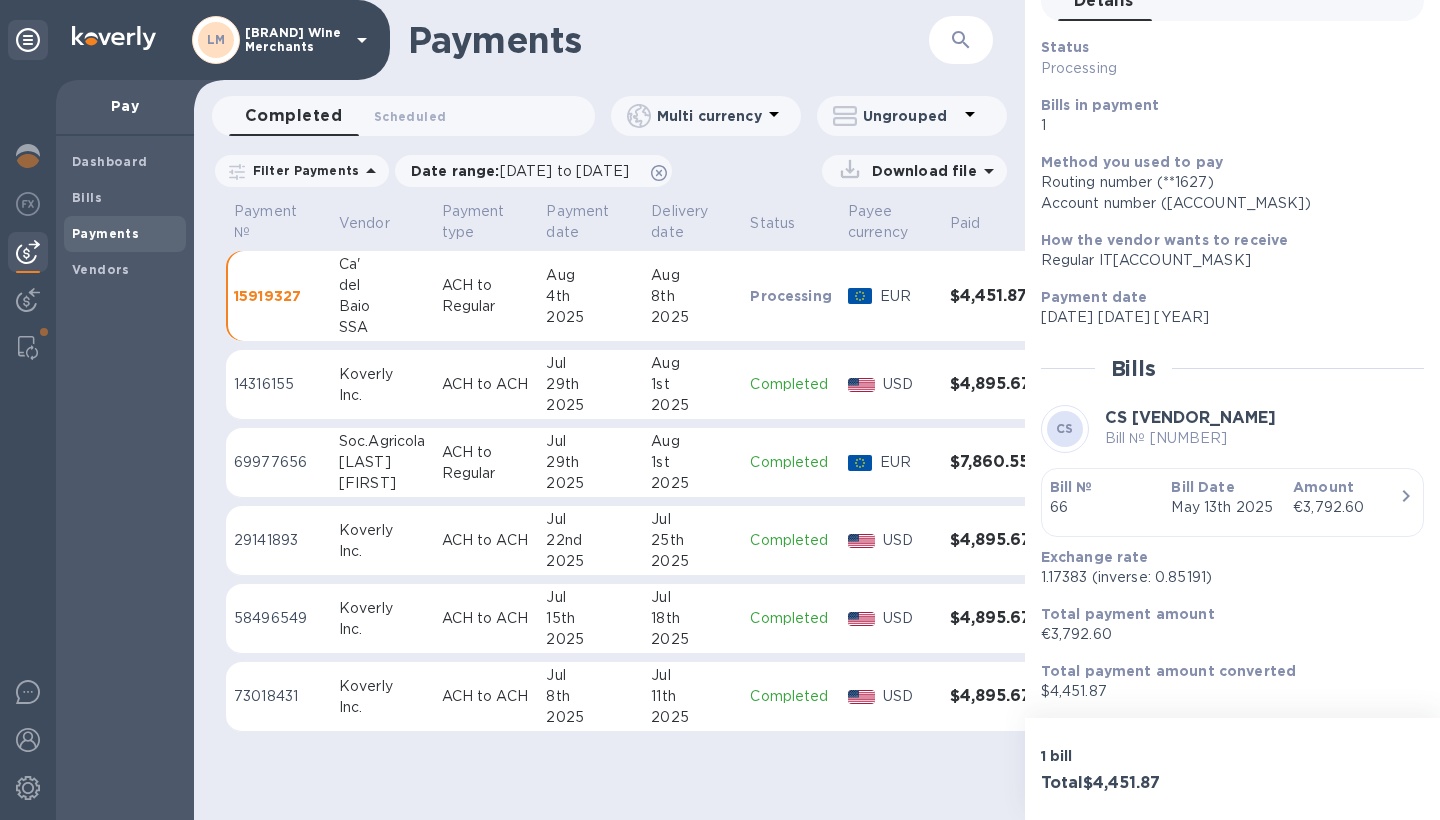 scroll, scrollTop: 107, scrollLeft: 0, axis: vertical 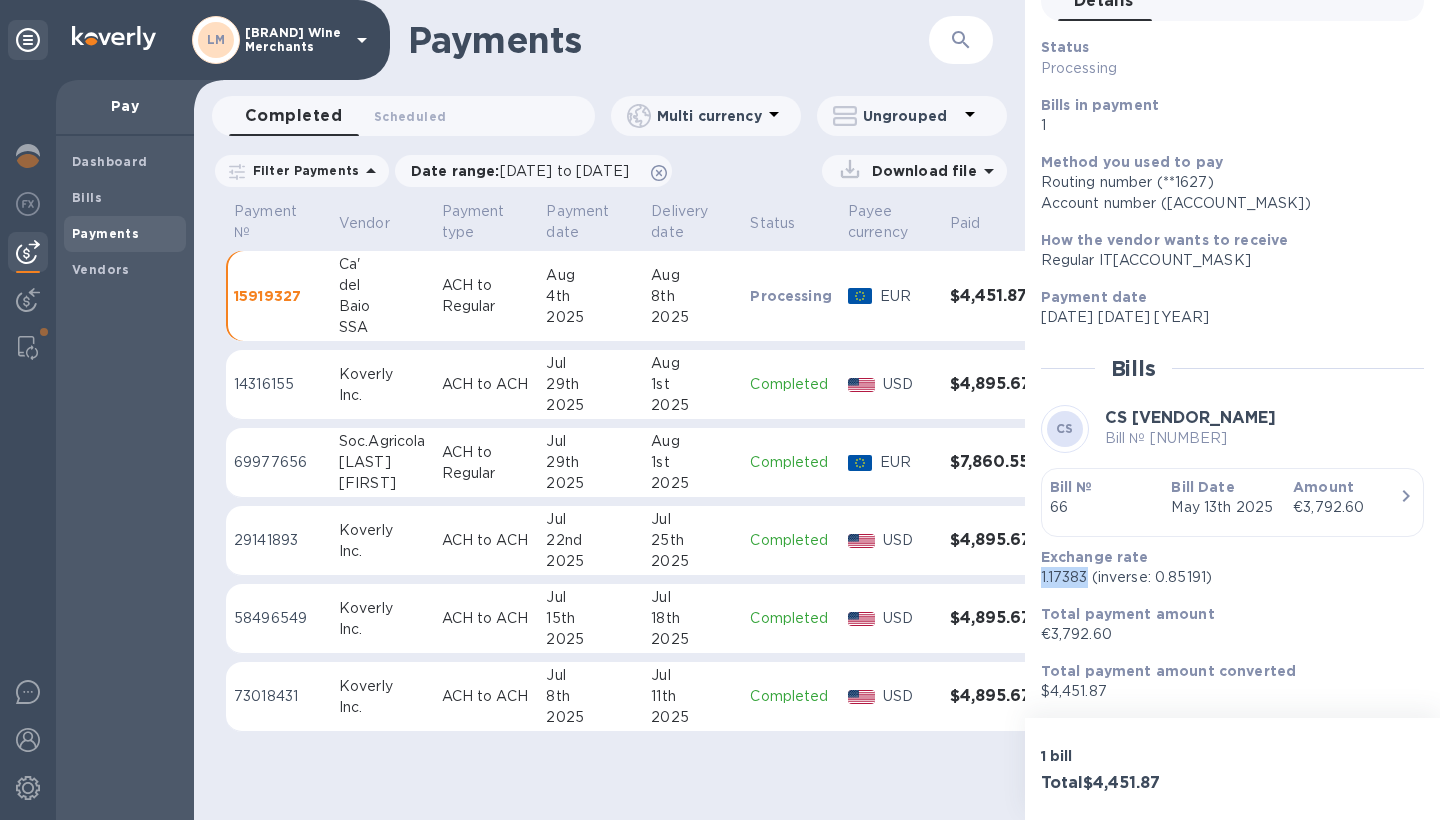 drag, startPoint x: 1089, startPoint y: 574, endPoint x: 1041, endPoint y: 575, distance: 48.010414 